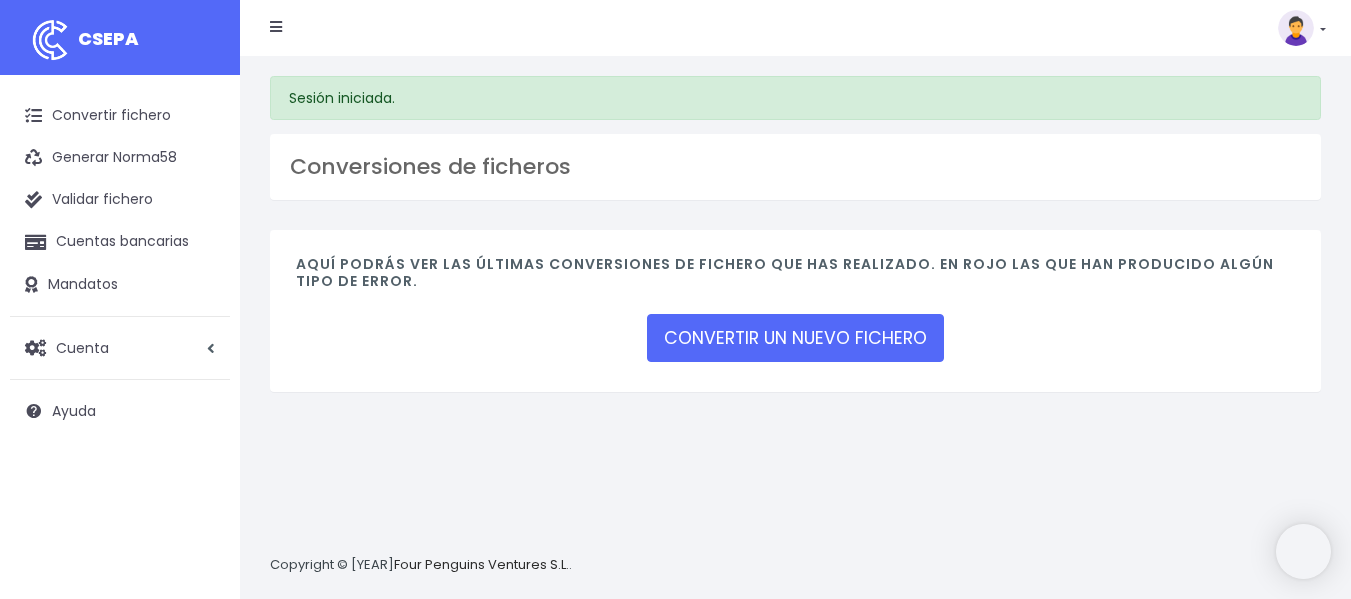 scroll, scrollTop: 0, scrollLeft: 0, axis: both 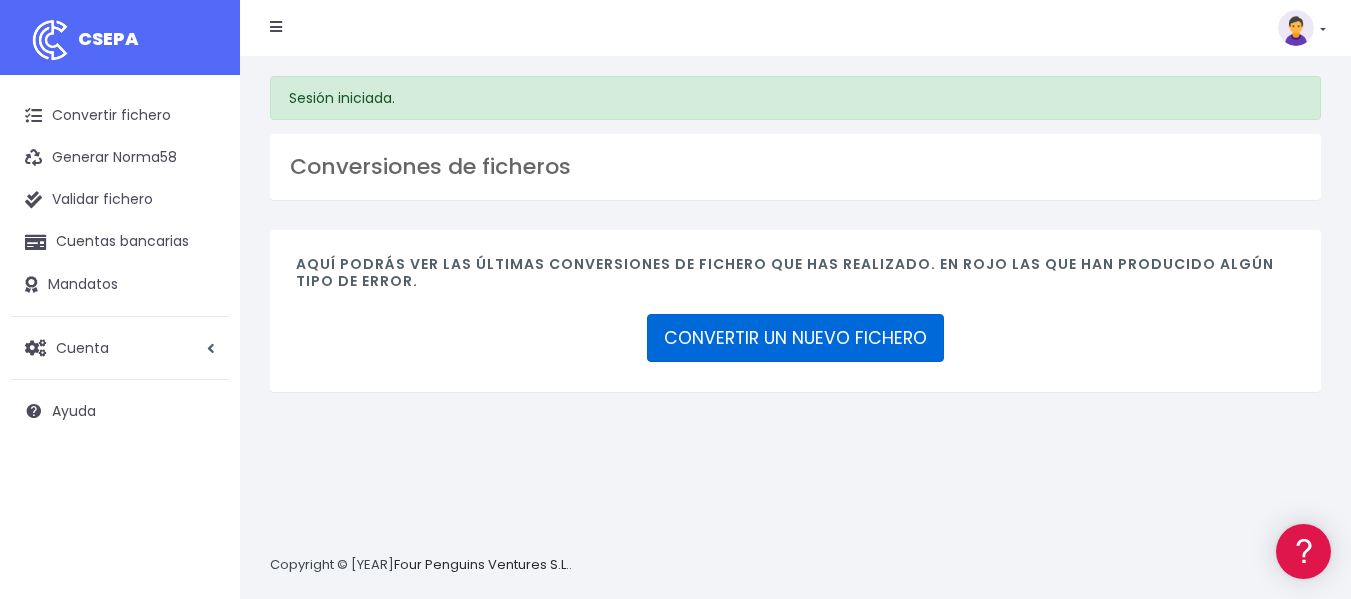 click on "CONVERTIR UN NUEVO FICHERO" at bounding box center [795, 338] 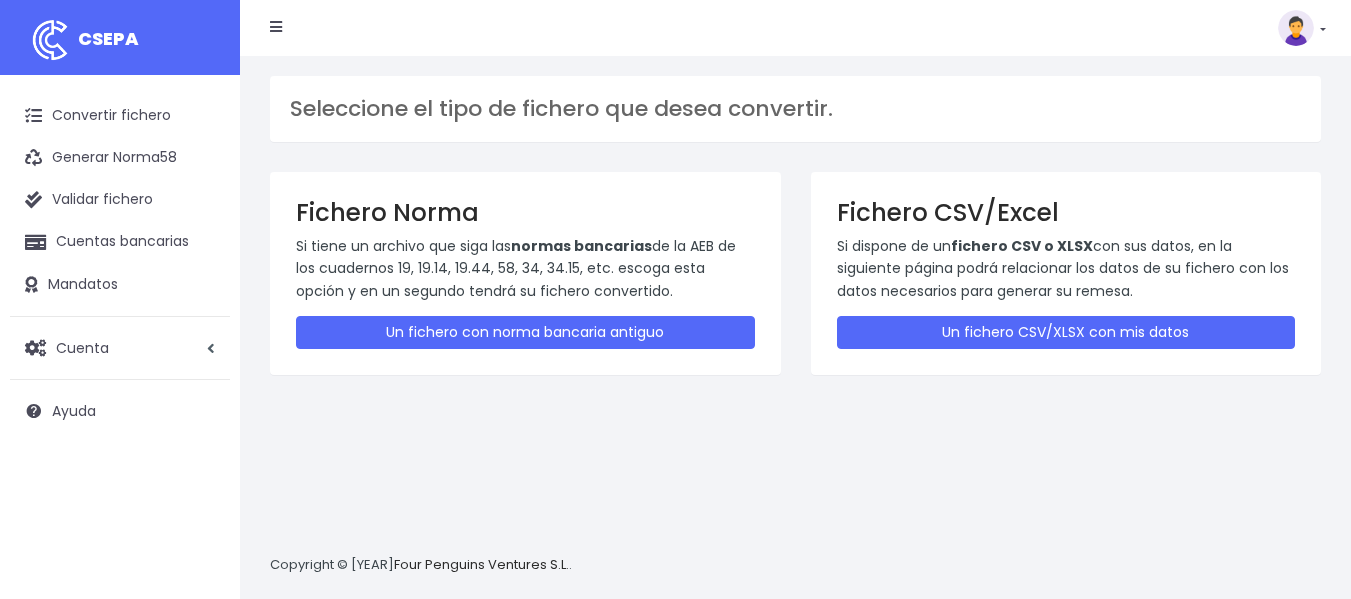 scroll, scrollTop: 0, scrollLeft: 0, axis: both 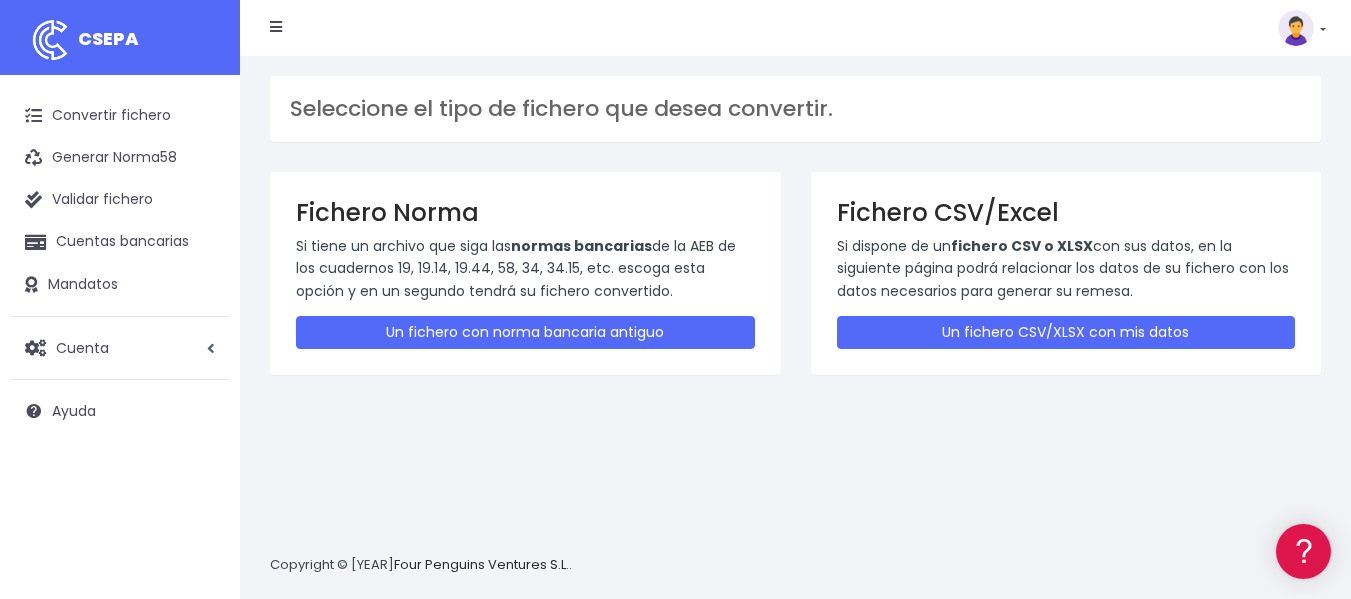 click on "Seleccione el tipo de fichero que desea convertir.
Fichero Norma
Si tiene un archivo que siga las  normas bancarias  de la AEB de los cuadernos 19, 19.14, 19.44, 58, 34, 34.15, etc. escoga esta opción y en un segundo tendrá su fichero convertido.
Un fichero con norma bancaria antiguo
Fichero CSV/Excel
Si dispone de un  fichero CSV o XLSX  con sus datos, en la siguiente página podrá relacionar los datos de su fichero con los datos necesarios para generar su remesa.
Un fichero CSV/XLSX con mis datos
Selecciona el fichero de norma bancaria
1 >" at bounding box center (795, 327) 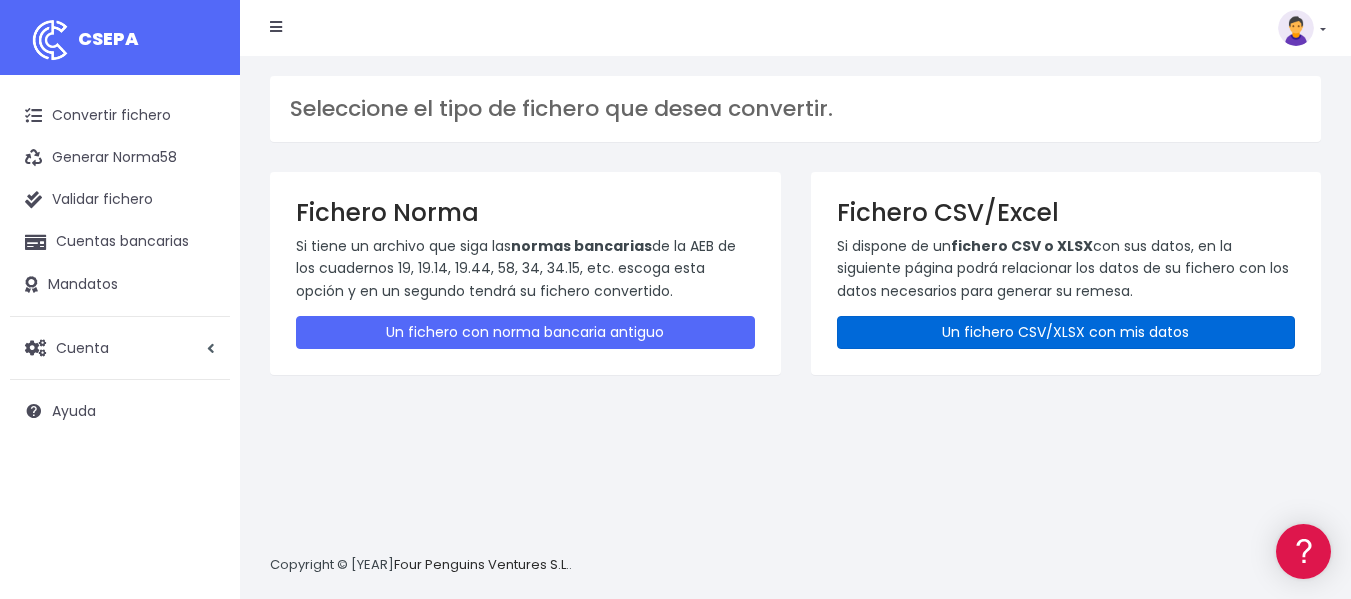 click on "Un fichero CSV/XLSX con mis datos" at bounding box center (1066, 332) 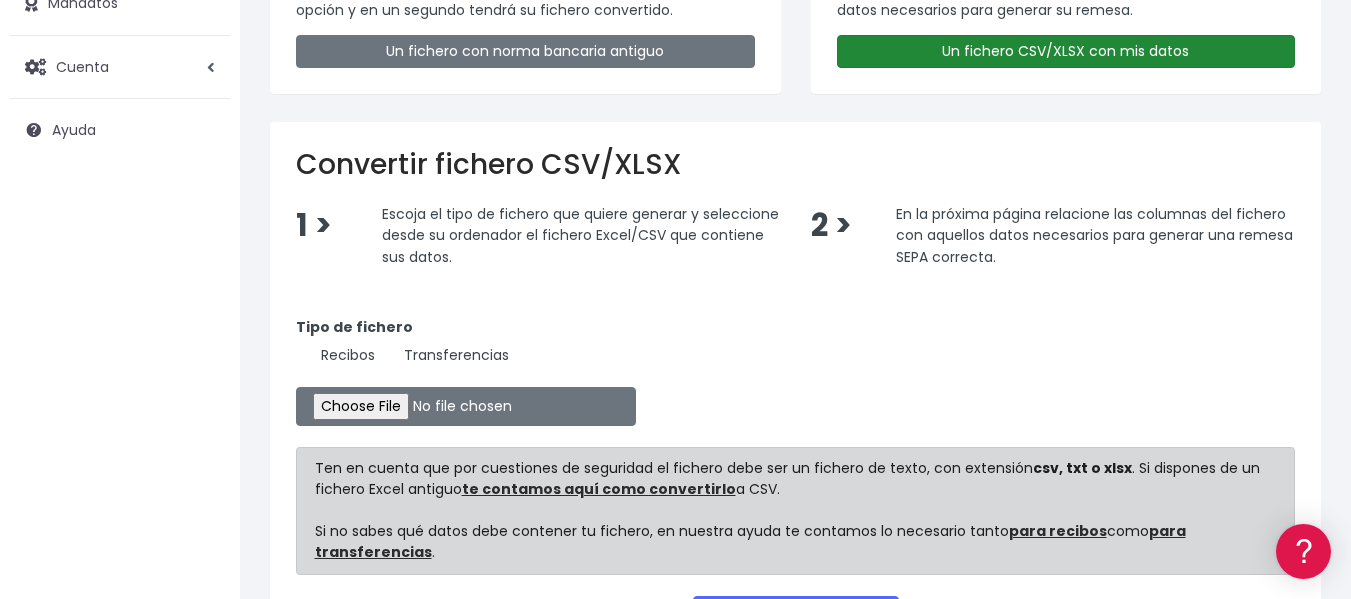 scroll, scrollTop: 300, scrollLeft: 0, axis: vertical 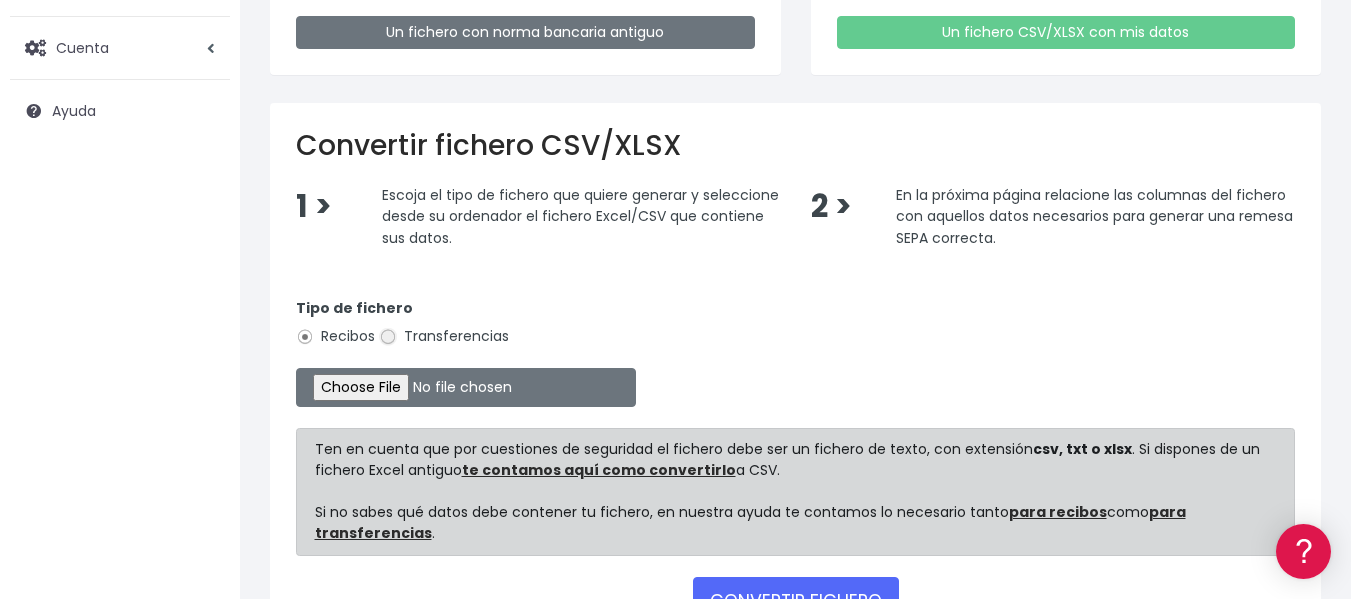 click on "Transferencias" at bounding box center (388, 337) 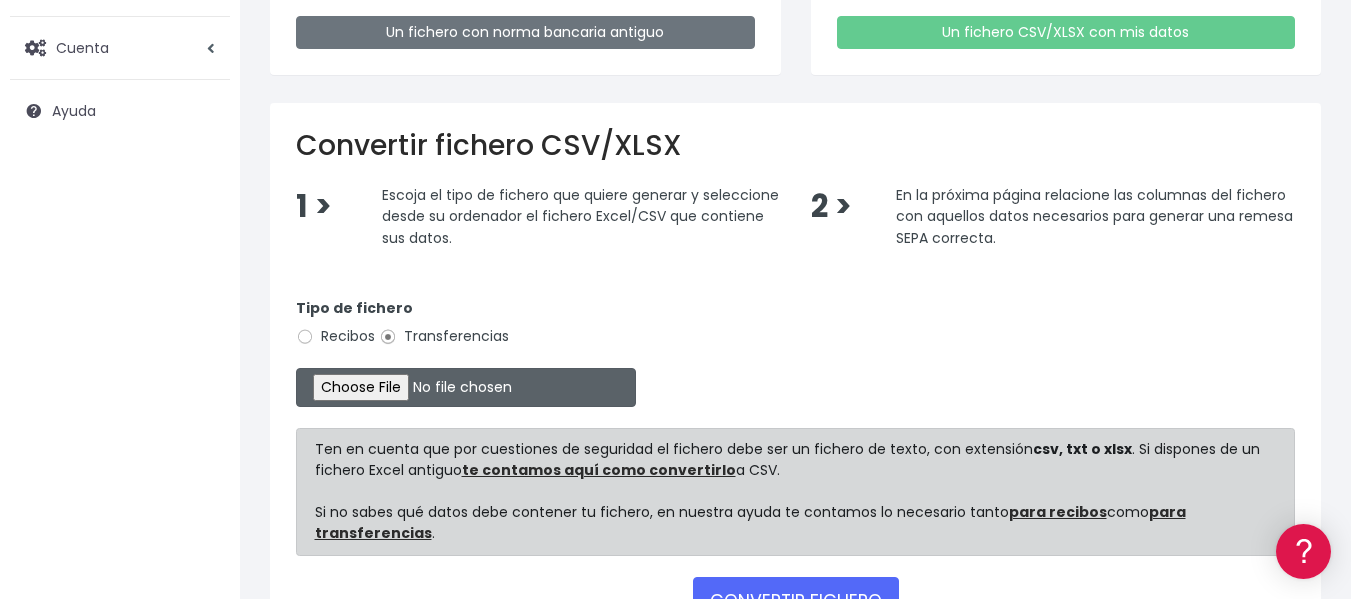 click at bounding box center (466, 387) 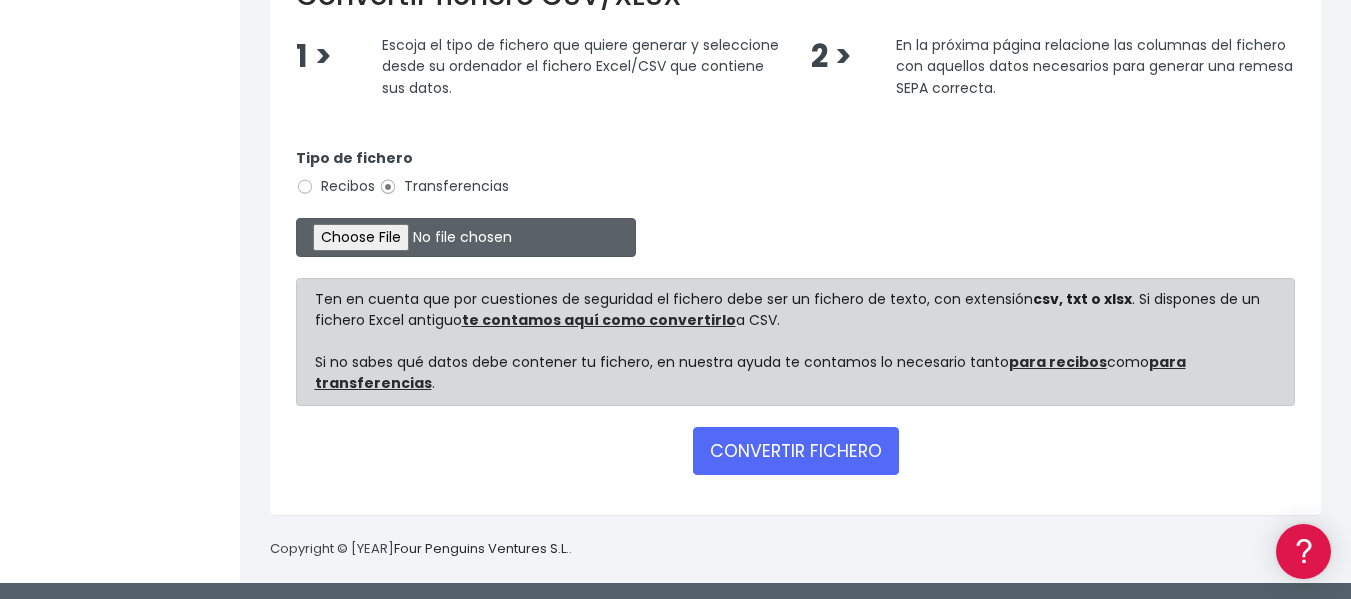 scroll, scrollTop: 453, scrollLeft: 0, axis: vertical 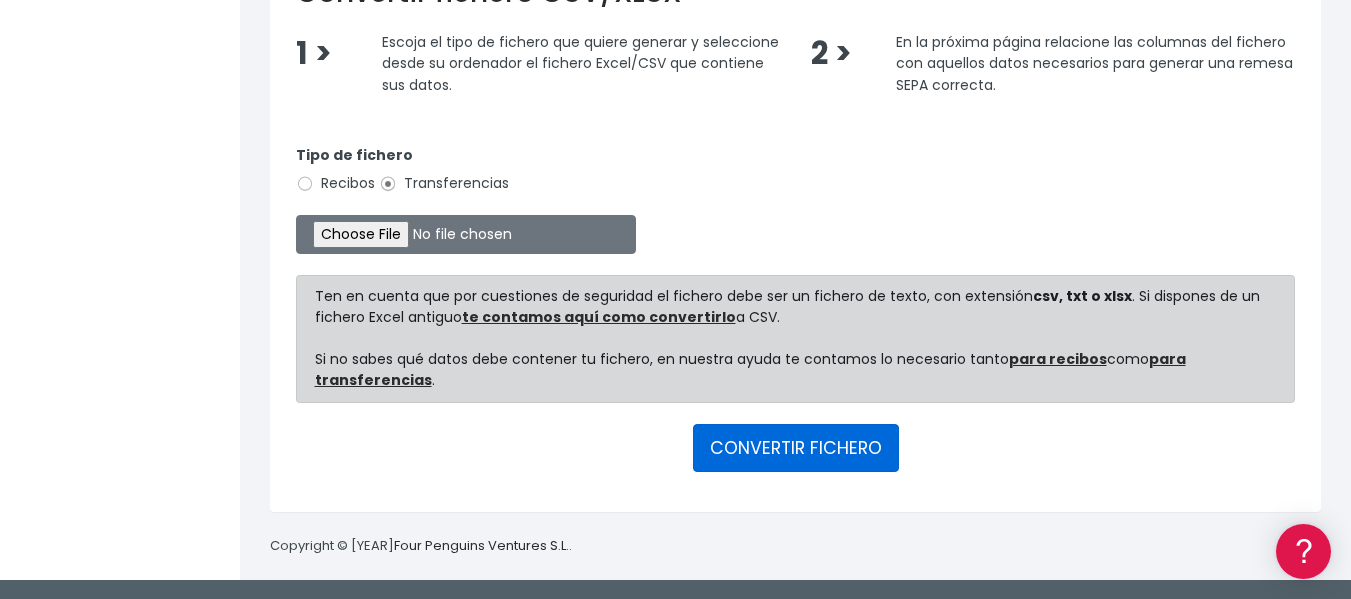 click on "CONVERTIR FICHERO" at bounding box center [796, 448] 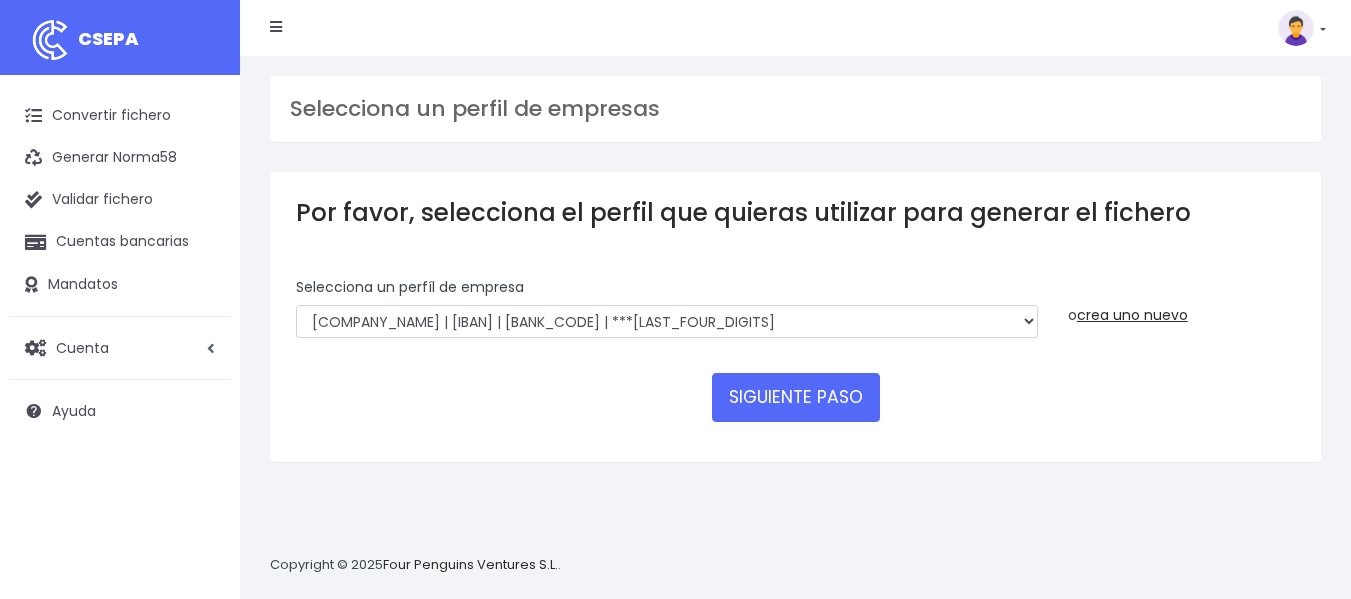 scroll, scrollTop: 0, scrollLeft: 0, axis: both 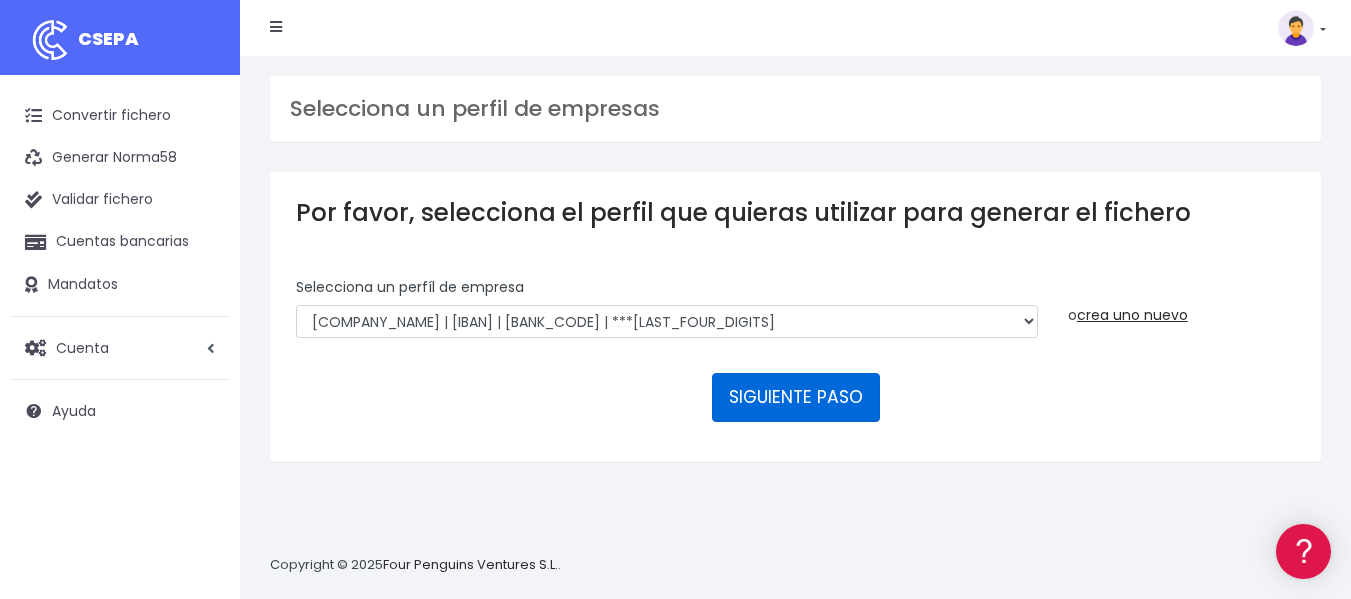 click on "SIGUIENTE PASO" at bounding box center [796, 397] 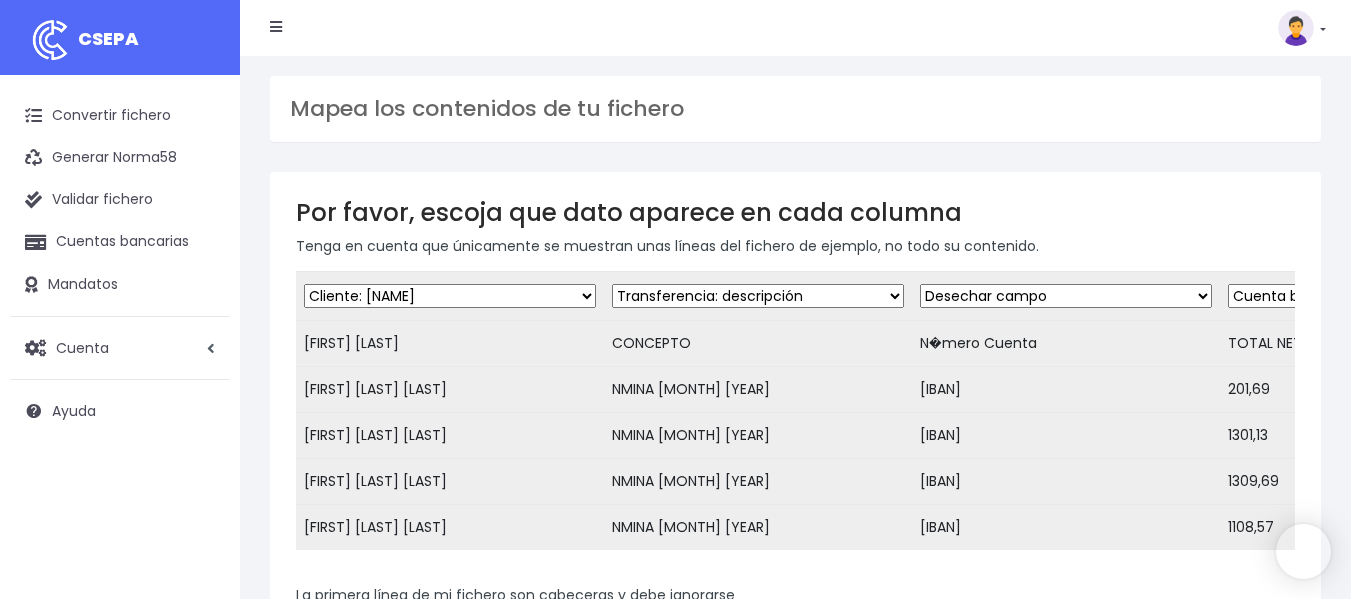 scroll, scrollTop: 0, scrollLeft: 0, axis: both 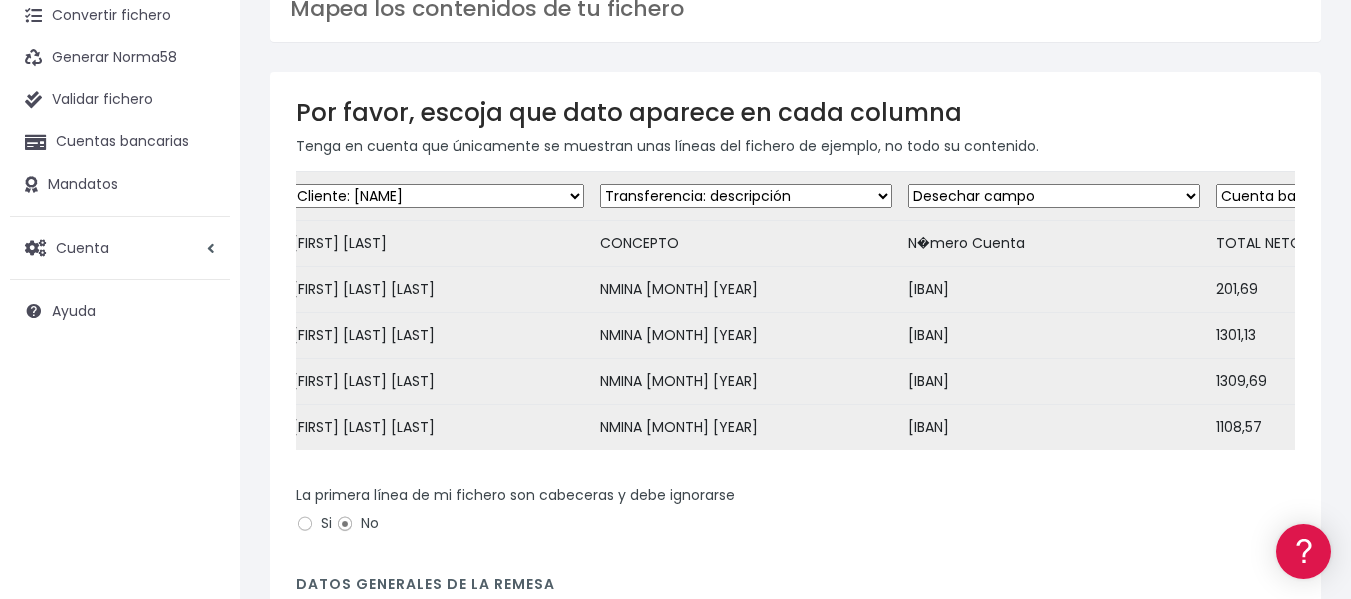 click on "Desechar campo
Cliente: nombre
Cliente: DNI
Cliente: Email
Cliente: referencia
Cuenta bancaria: BIC
Cuenta bancaria: IBAN
Cuenta bancaria: CC
Transferencia: importe
Transferencia: fecha de cargo
Transferencia: descripción
Transferencia: identificador" at bounding box center (1054, 196) 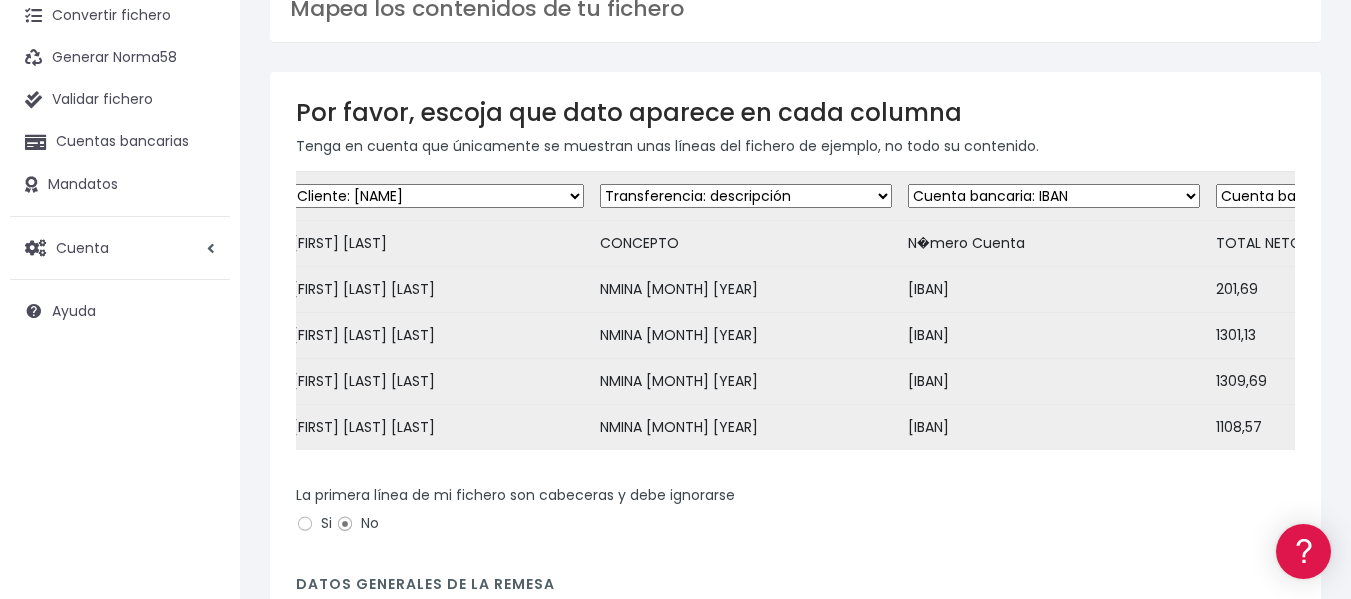 click on "Desechar campo
Cliente: nombre
Cliente: DNI
Cliente: Email
Cliente: referencia
Cuenta bancaria: BIC
Cuenta bancaria: IBAN
Cuenta bancaria: CC
Transferencia: importe
Transferencia: fecha de cargo
Transferencia: descripción
Transferencia: identificador" at bounding box center [1054, 196] 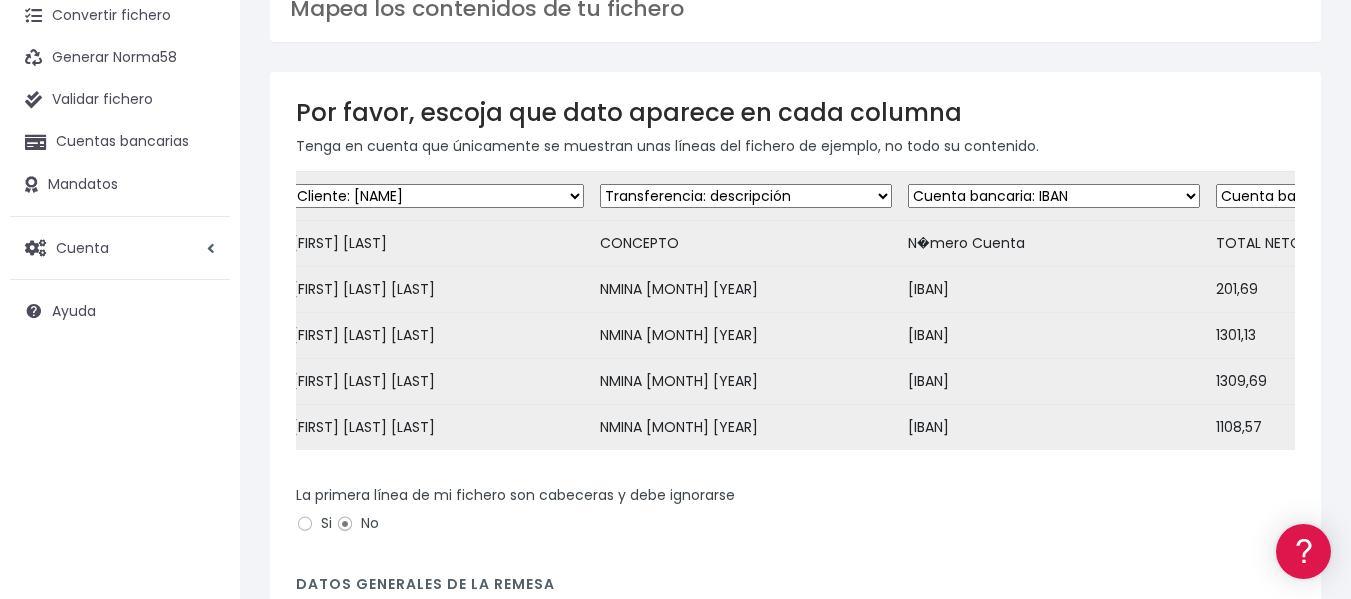 click on "Desechar campo
Cliente: nombre
Cliente: DNI
Cliente: Email
Cliente: referencia
Cuenta bancaria: BIC
Cuenta bancaria: IBAN
Cuenta bancaria: CC
Transferencia: importe
Transferencia: fecha de cargo
Transferencia: descripción
Transferencia: identificador" at bounding box center (1362, 196) 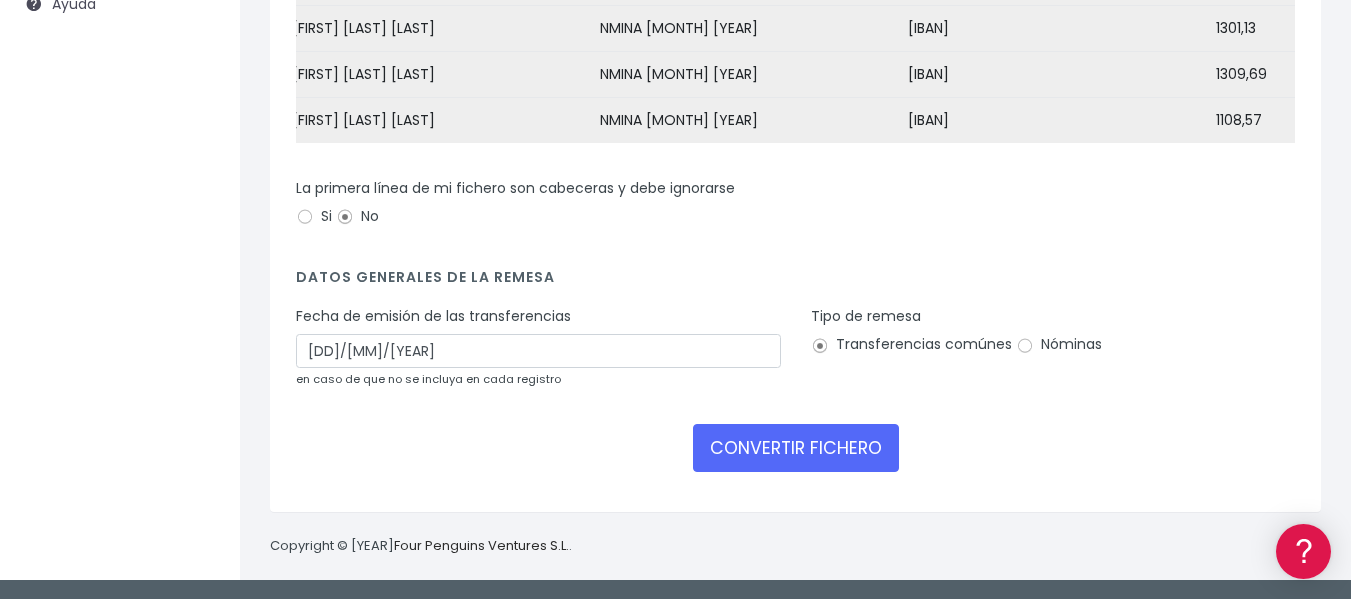 scroll, scrollTop: 485, scrollLeft: 0, axis: vertical 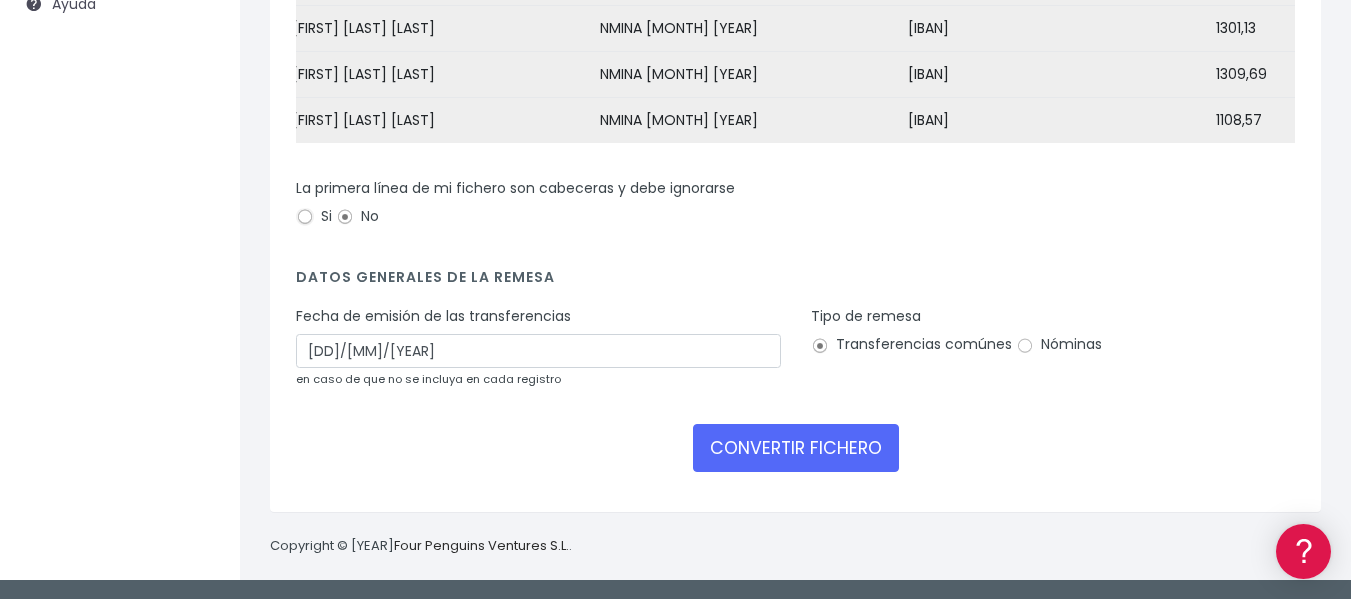 click on "Si" at bounding box center [305, 217] 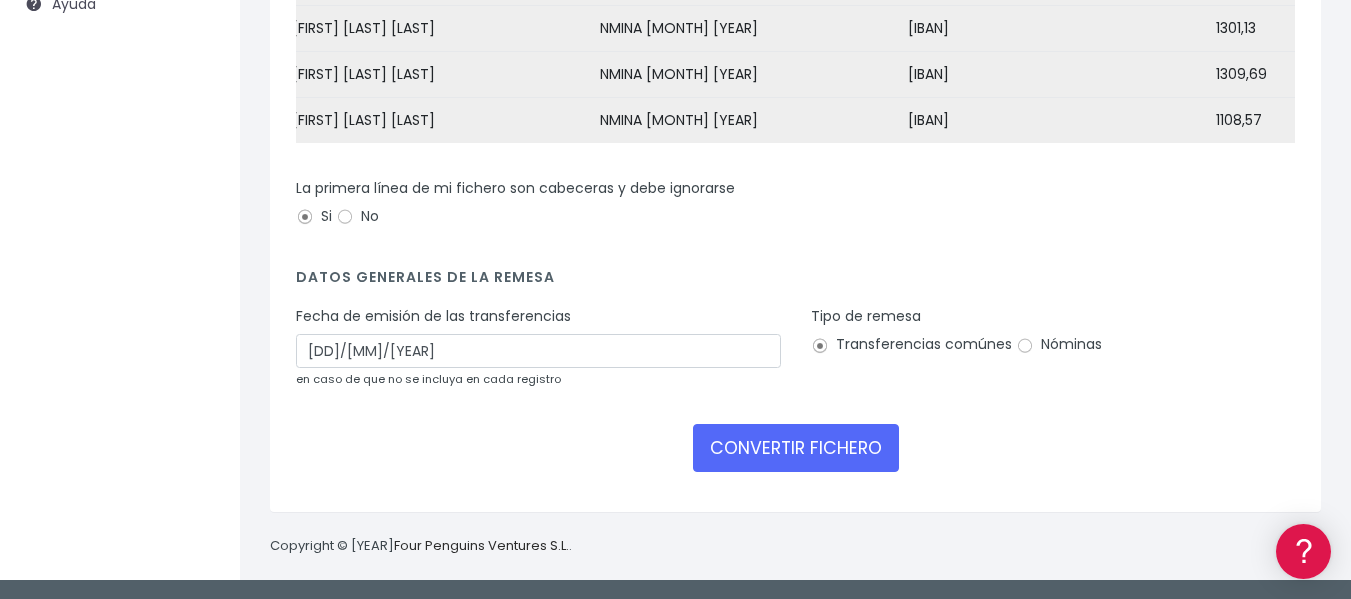 scroll, scrollTop: 485, scrollLeft: 0, axis: vertical 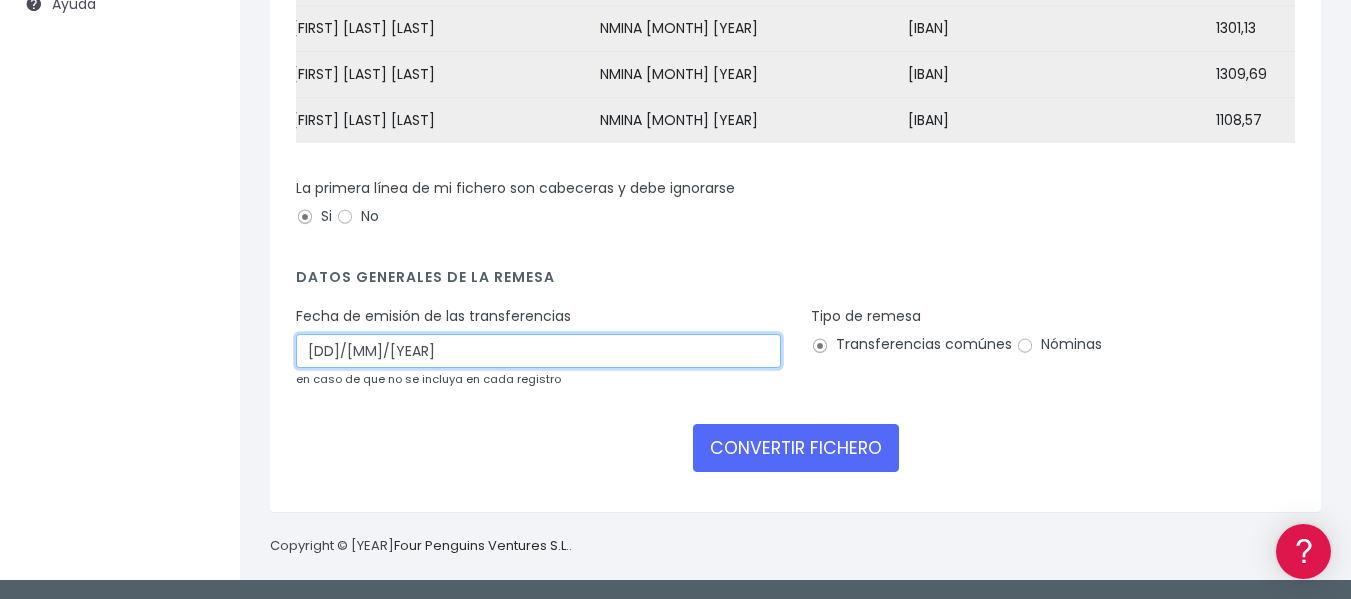 click on "03/08/2025" at bounding box center [538, 351] 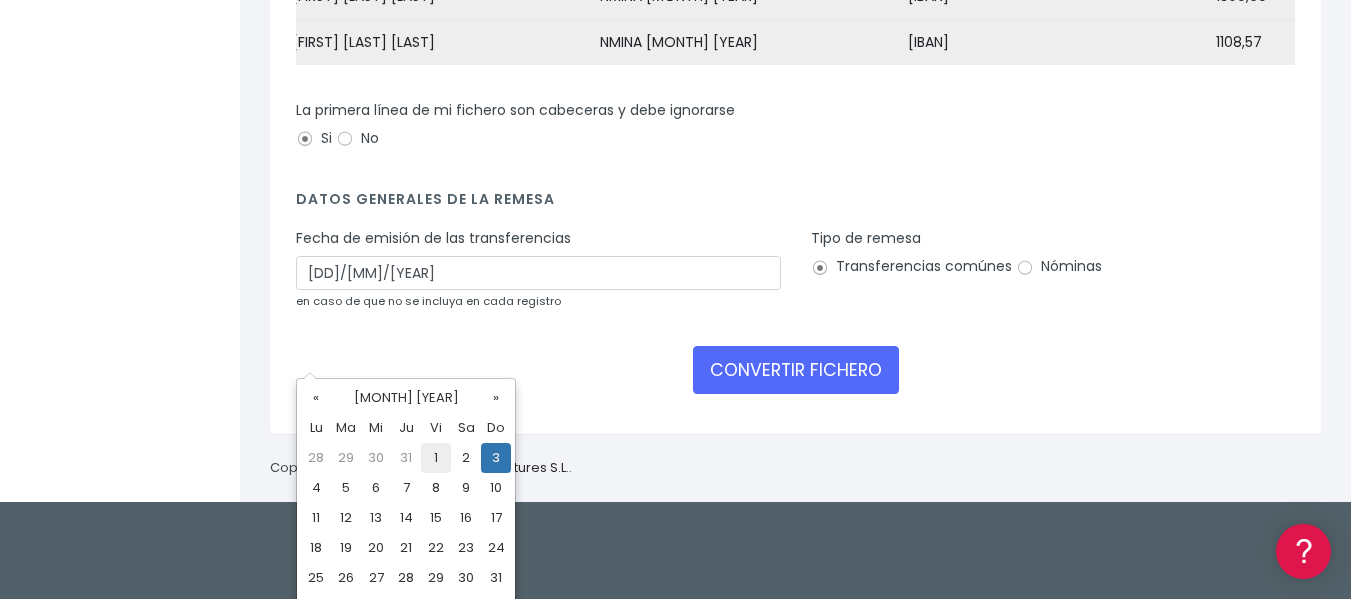 click on "1" at bounding box center [436, 458] 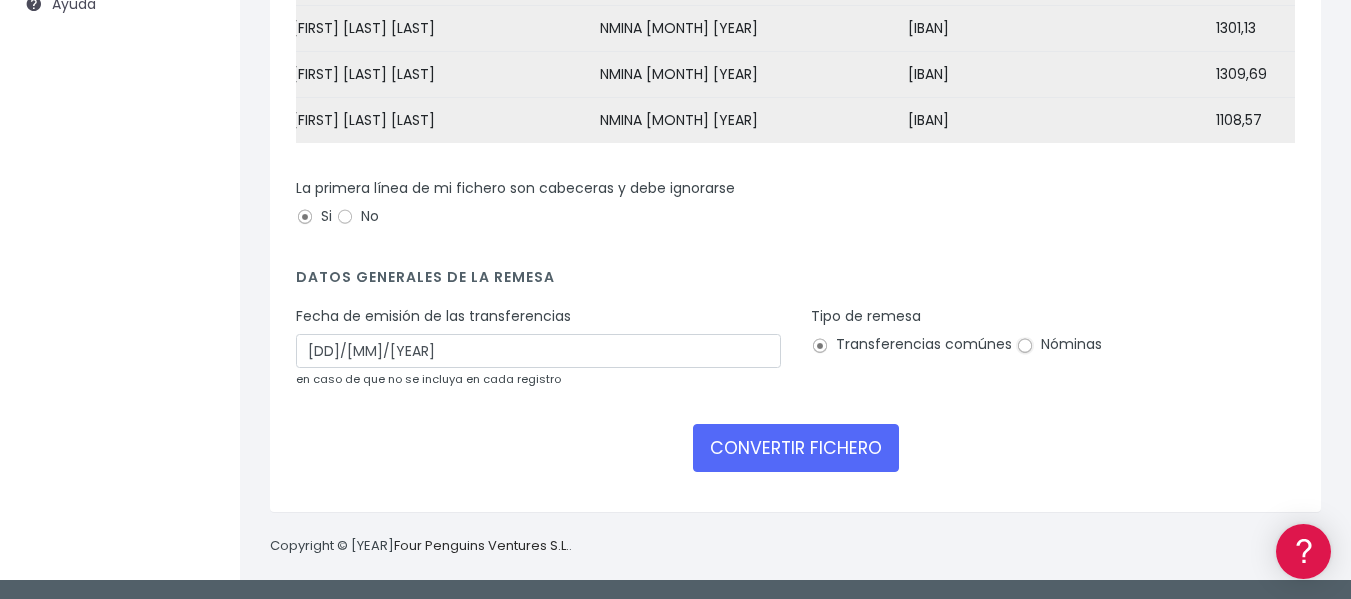 click on "Nóminas" at bounding box center [1025, 346] 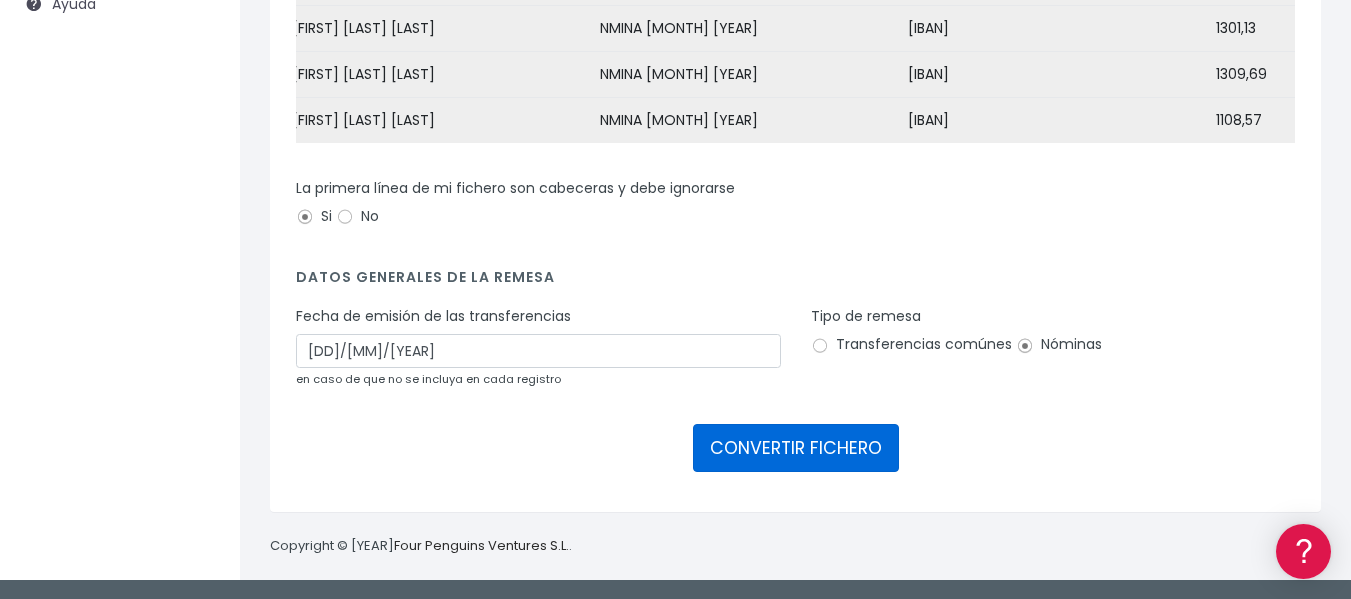 click on "CONVERTIR FICHERO" at bounding box center (796, 448) 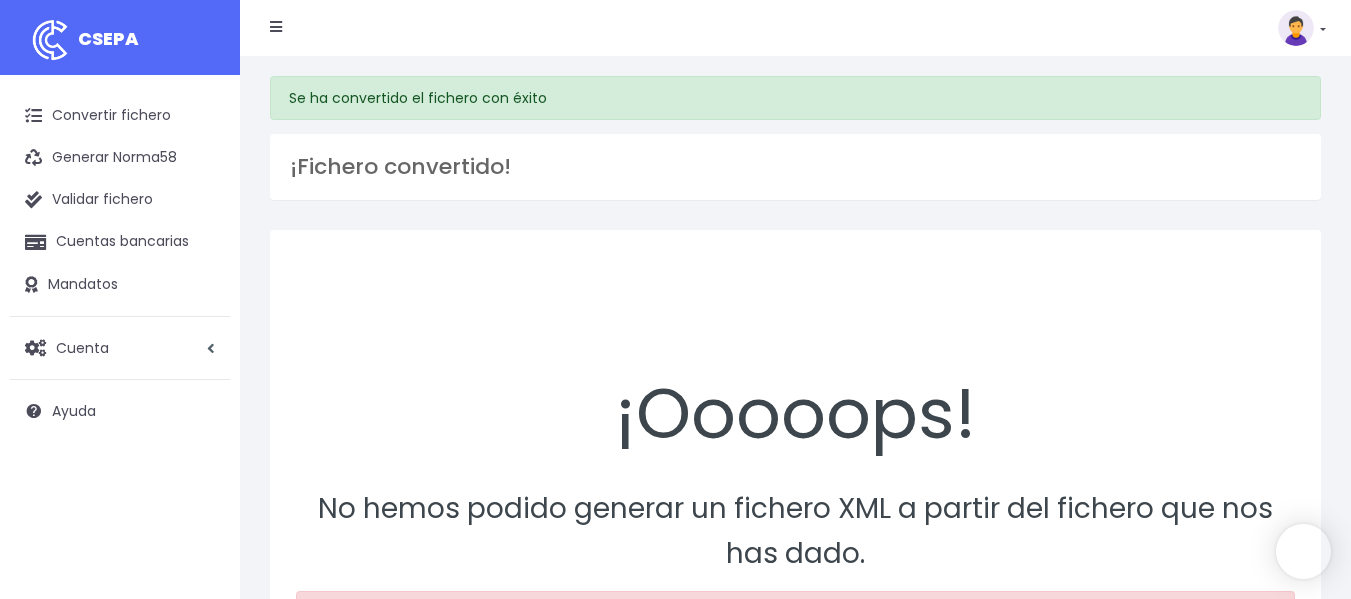 scroll, scrollTop: 0, scrollLeft: 0, axis: both 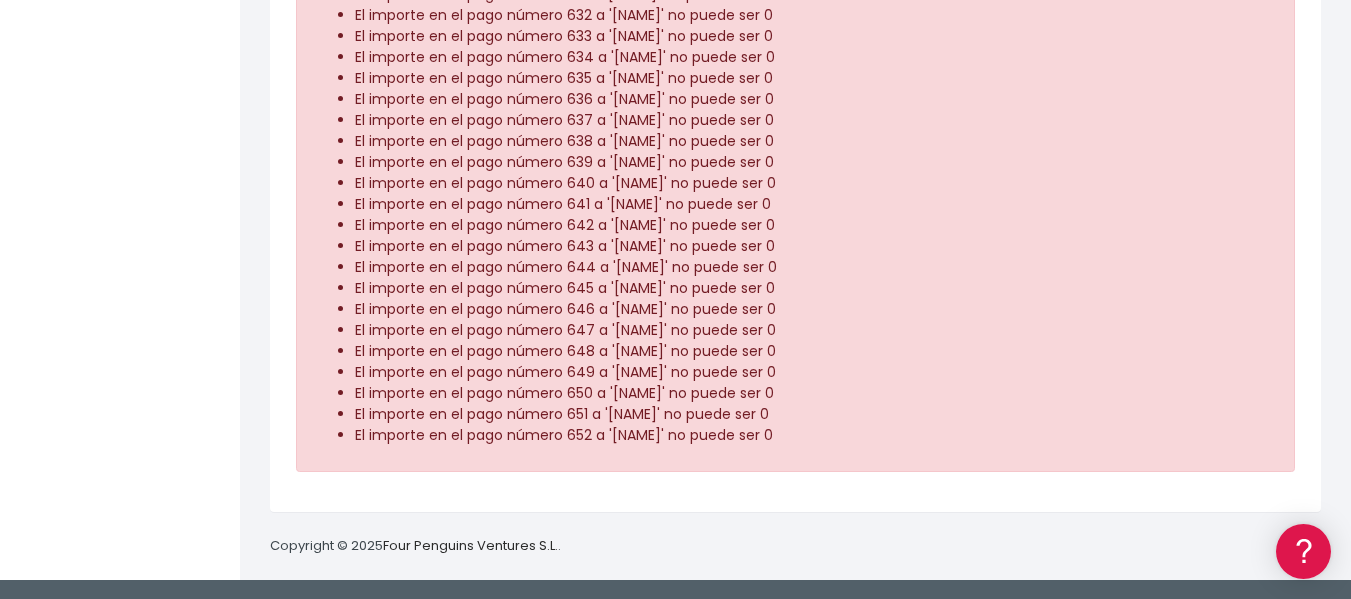 click on "El importe en el pago número 615 a 'Danaida Miriam Carbajal Parra' no puede ser 0
El importe en el pago número 616 a 'Genesis Dayana Velasco Acosta' no puede ser 0
El importe en el pago número 617 a 'Diyana Georgieva Ivanova' no puede ser 0
El importe en el pago número 618 a 'Luciana Milanesio' no puede ser 0
El importe en el pago número 619 a 'Janneth Mariana Lopez Castro' no puede ser 0
El importe en el pago número 620 a 'Maria Esther Rodriguez Castellanos' no puede ser 0
El importe en el pago número 621 a 'Blanca Mercedes Rey Rivarola' no puede ser 0
El importe en el pago número 622 a 'Jessica Carolina Avila Reyes' no puede ser 0
El importe en el pago número 623 a 'Maurlen Ivonne Picado Aguirre' no puede ser 0
El importe en el pago número 624 a 'Primitiva Galvez Alarcon' no puede ser 0" at bounding box center (795, 54) 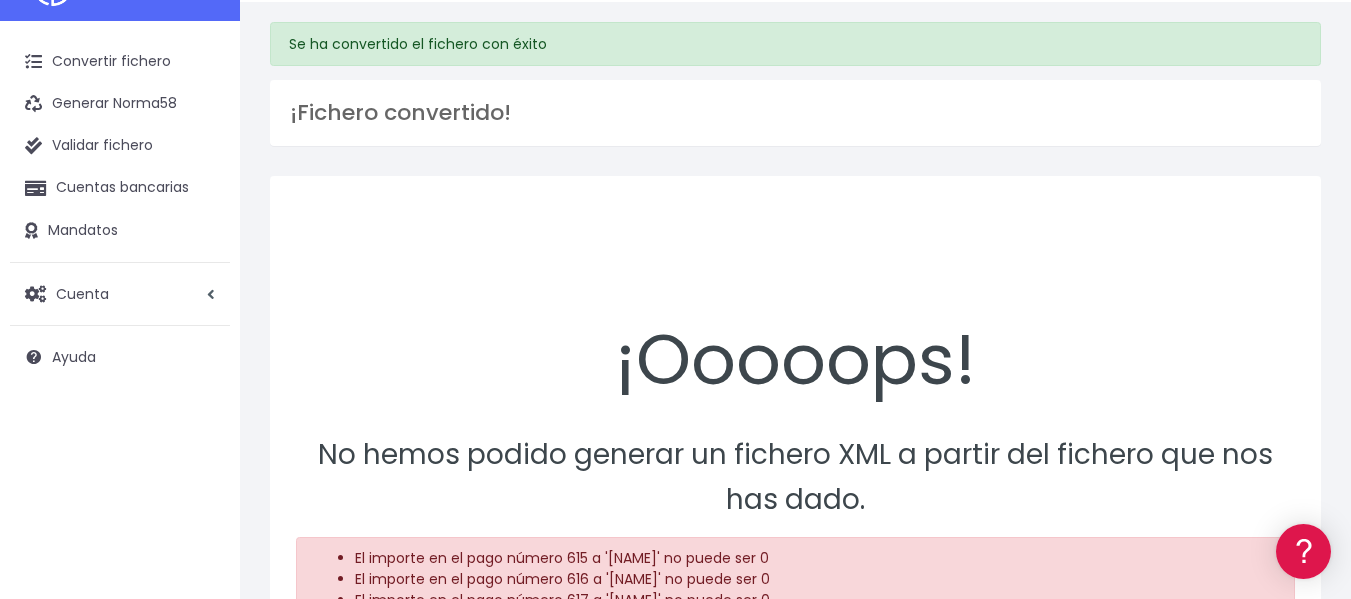 scroll, scrollTop: 0, scrollLeft: 0, axis: both 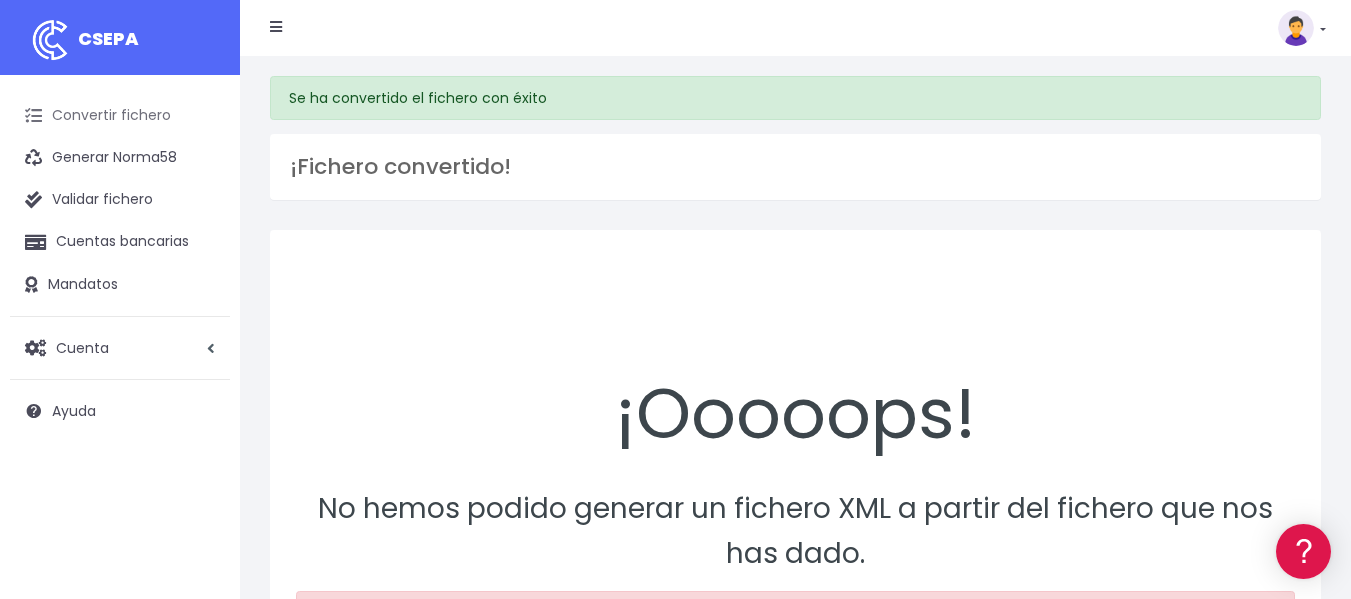 click on "Convertir fichero" at bounding box center [120, 116] 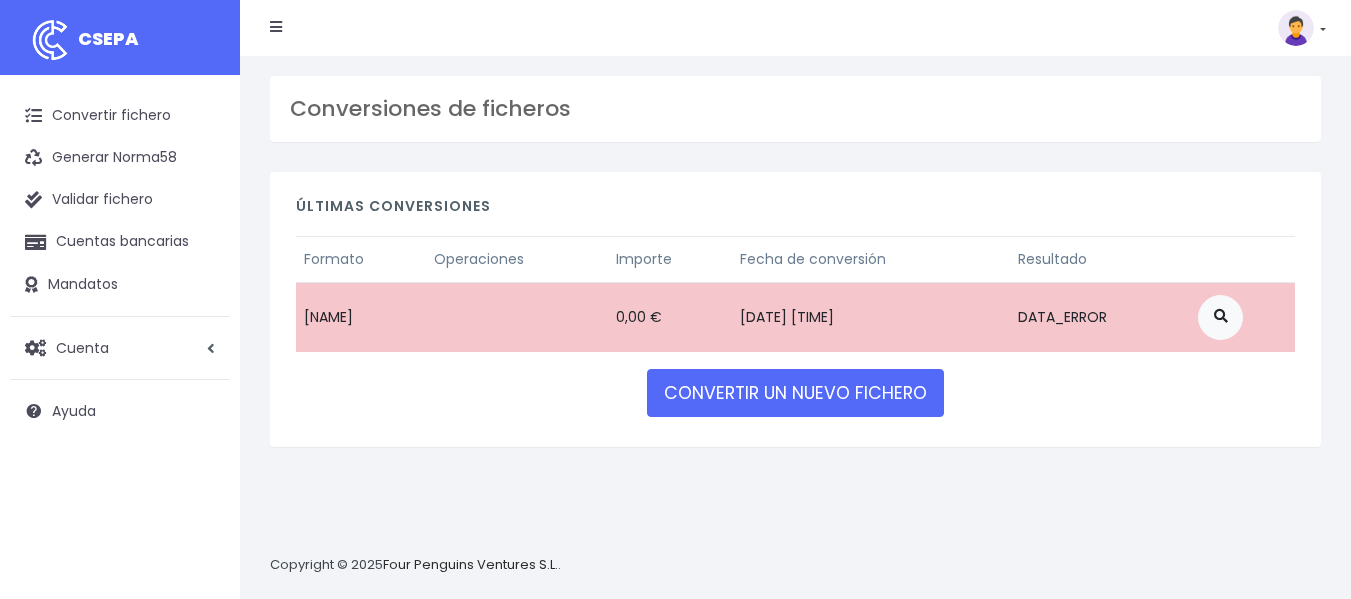 scroll, scrollTop: 0, scrollLeft: 0, axis: both 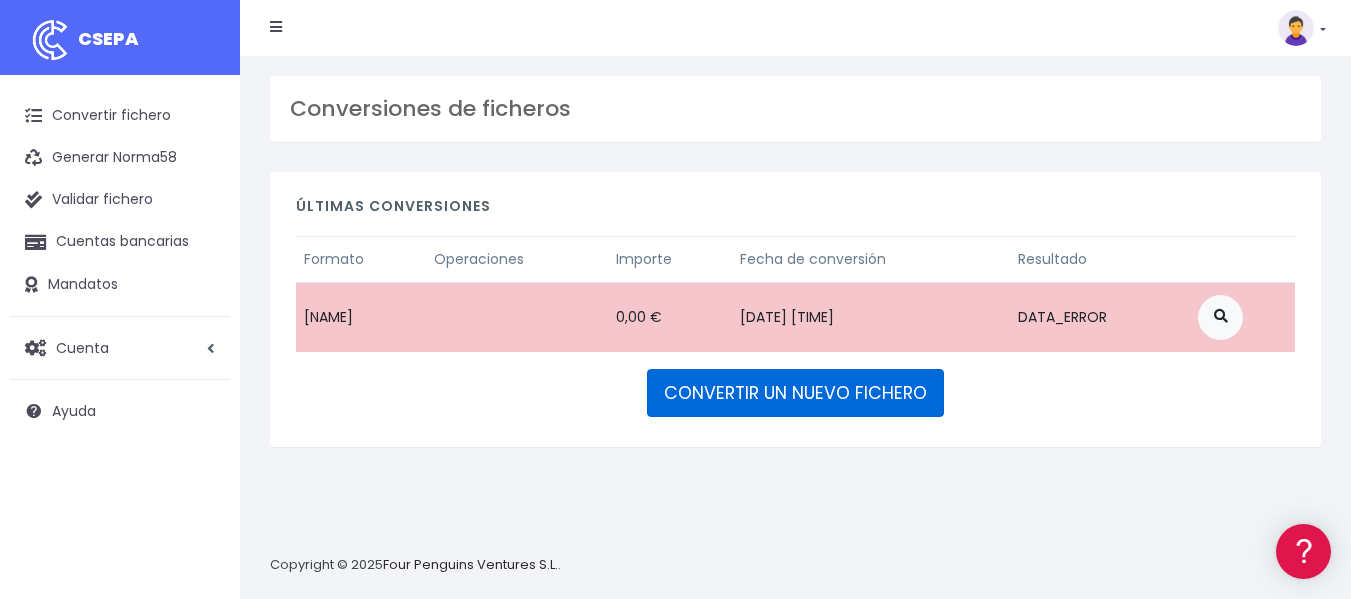 click on "CONVERTIR UN NUEVO FICHERO" at bounding box center [795, 393] 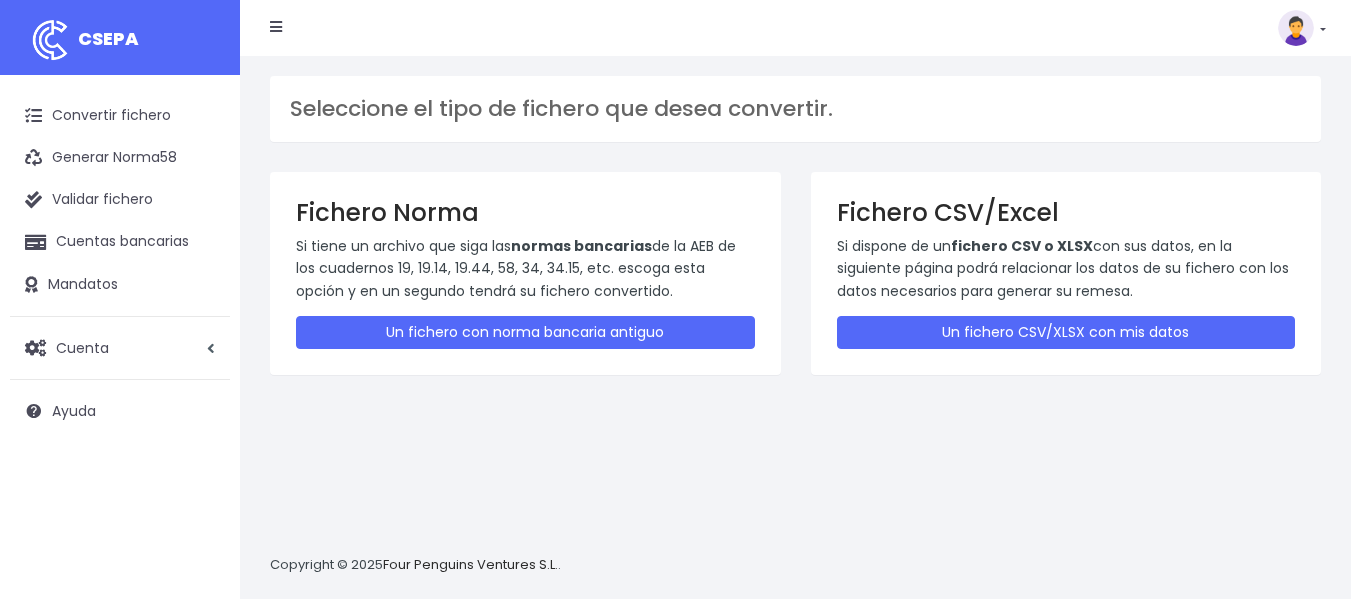 scroll, scrollTop: 0, scrollLeft: 0, axis: both 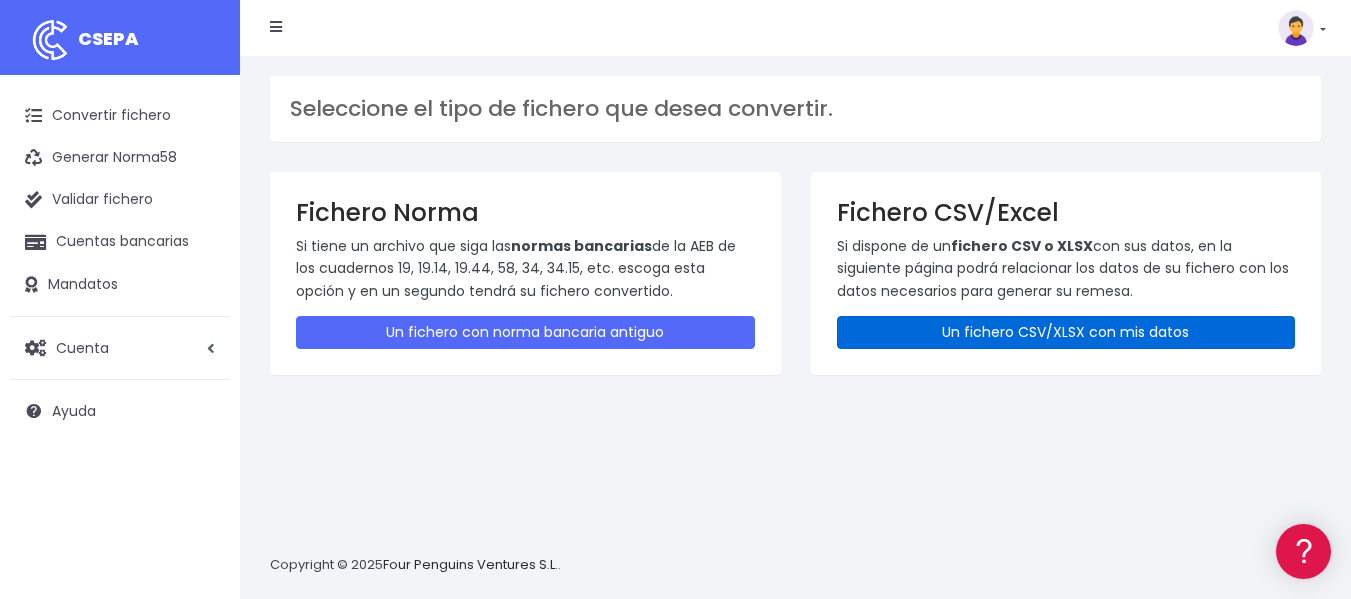 click on "Un fichero CSV/XLSX con mis datos" at bounding box center (1066, 332) 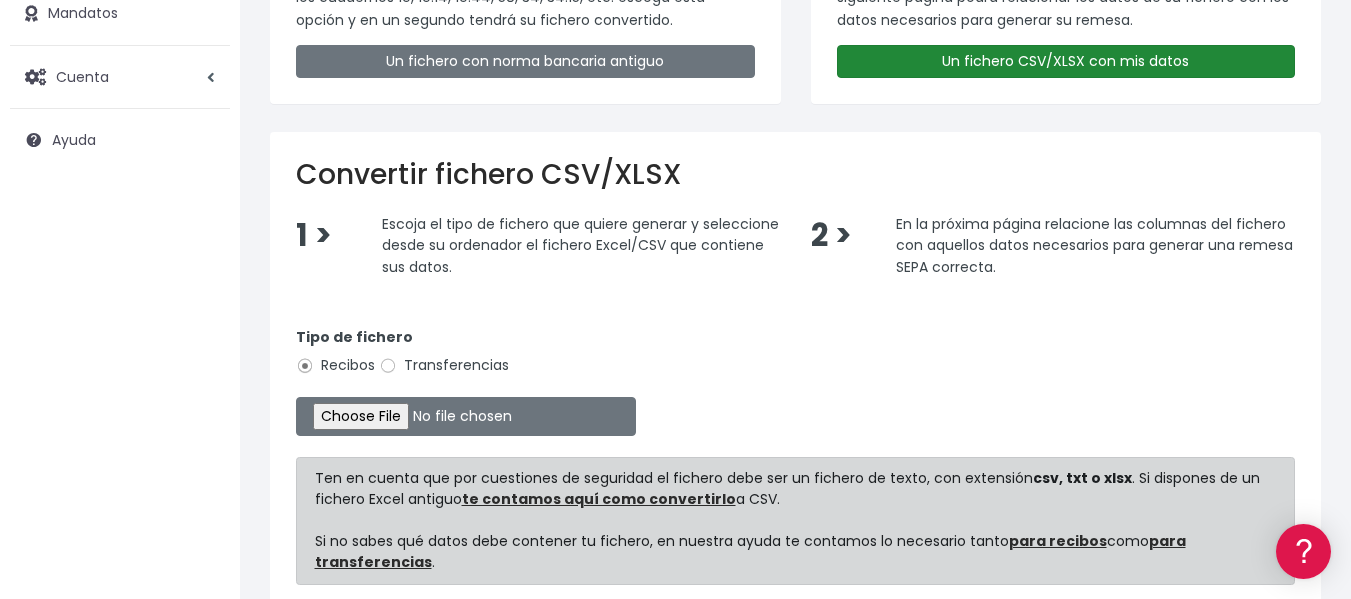 scroll, scrollTop: 300, scrollLeft: 0, axis: vertical 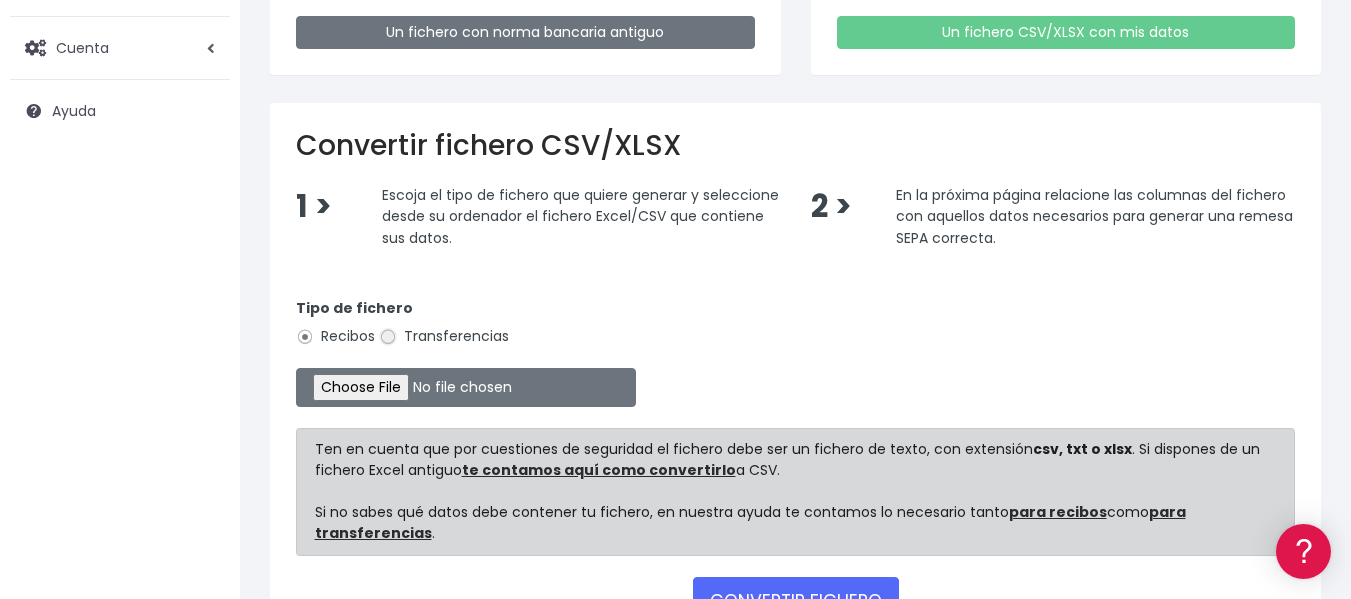 click on "Transferencias" at bounding box center (388, 337) 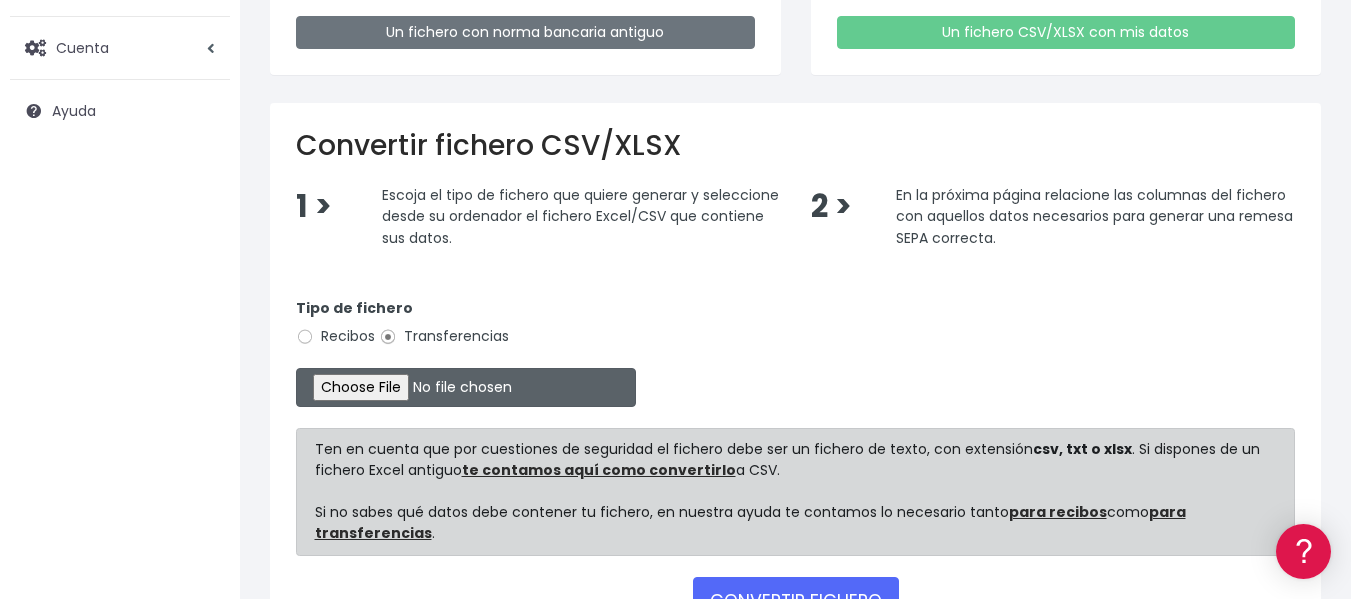 click at bounding box center [466, 387] 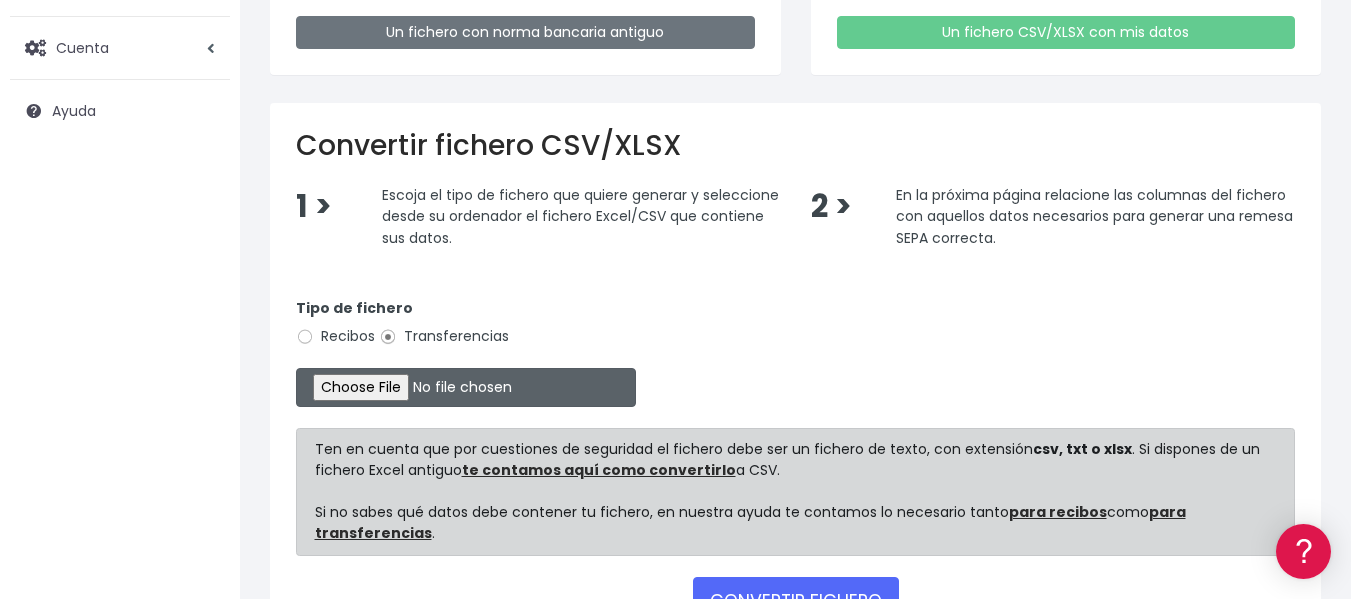 type on "C:\fakepath\Pago Nóminas SAD Julio 2025. (3).csv" 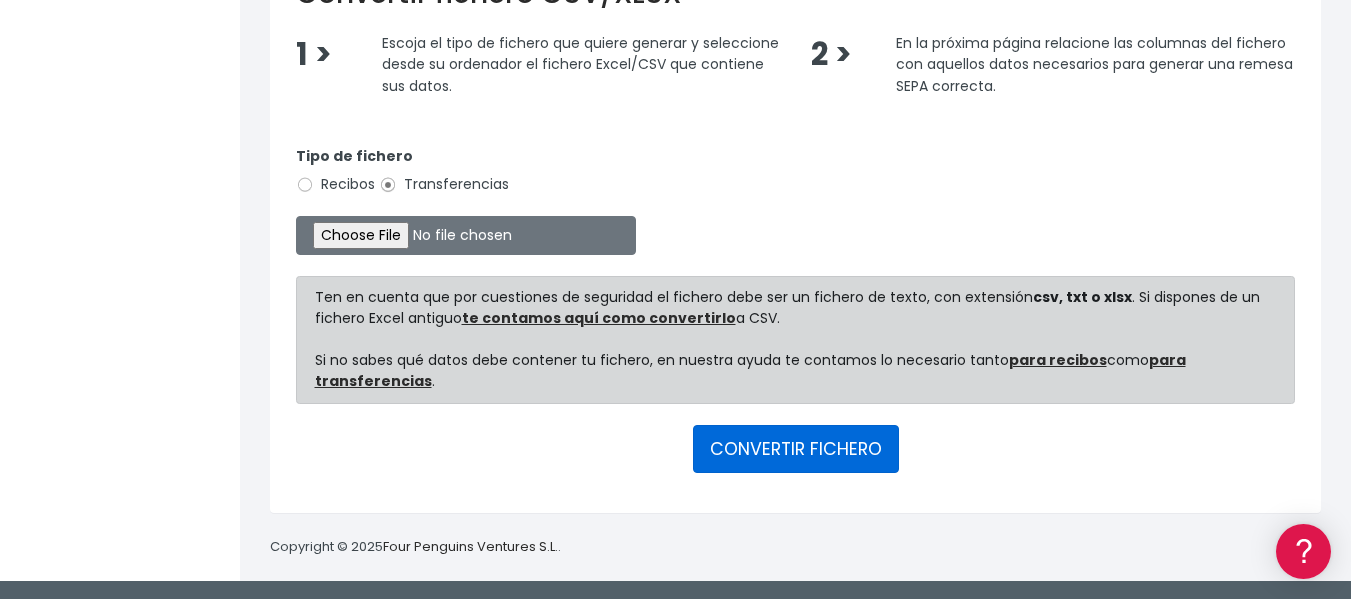 scroll, scrollTop: 453, scrollLeft: 0, axis: vertical 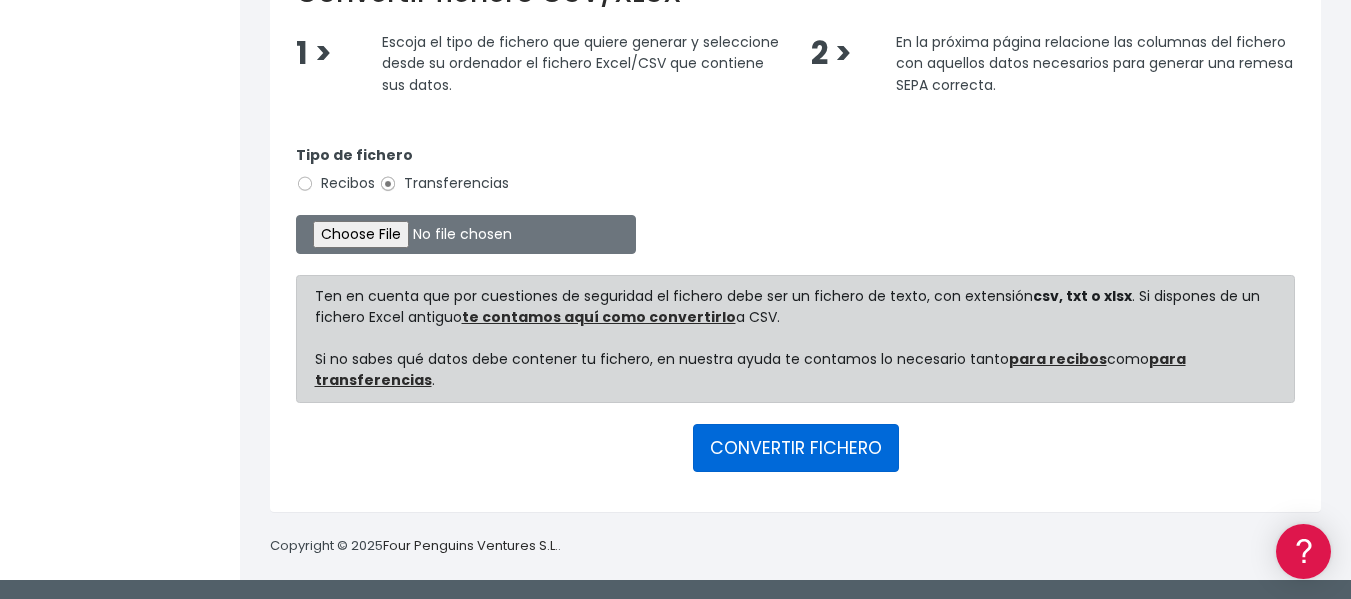 click on "CONVERTIR FICHERO" at bounding box center (796, 448) 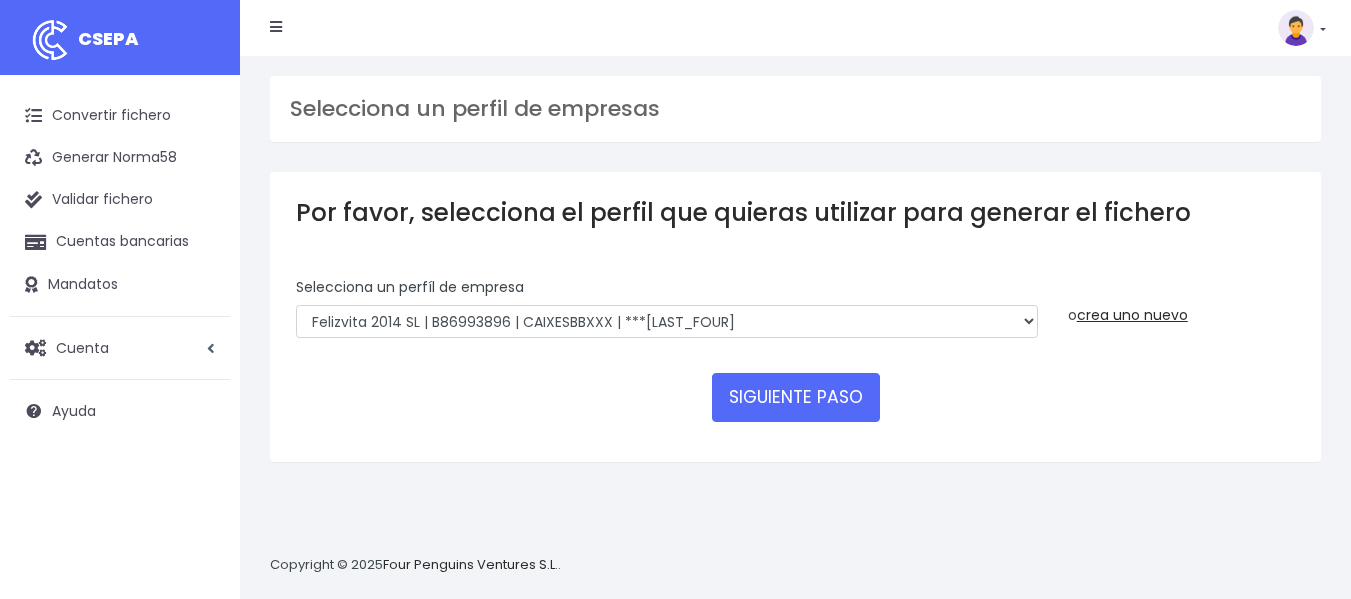 scroll, scrollTop: 0, scrollLeft: 0, axis: both 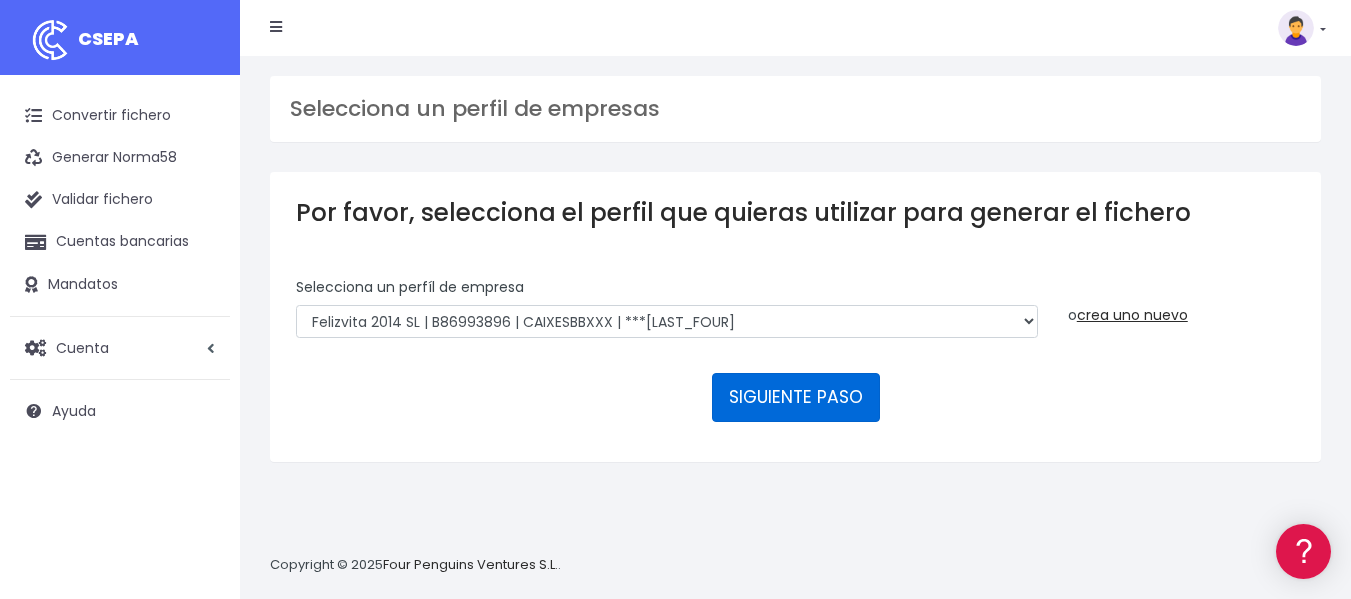 click on "SIGUIENTE PASO" at bounding box center (796, 397) 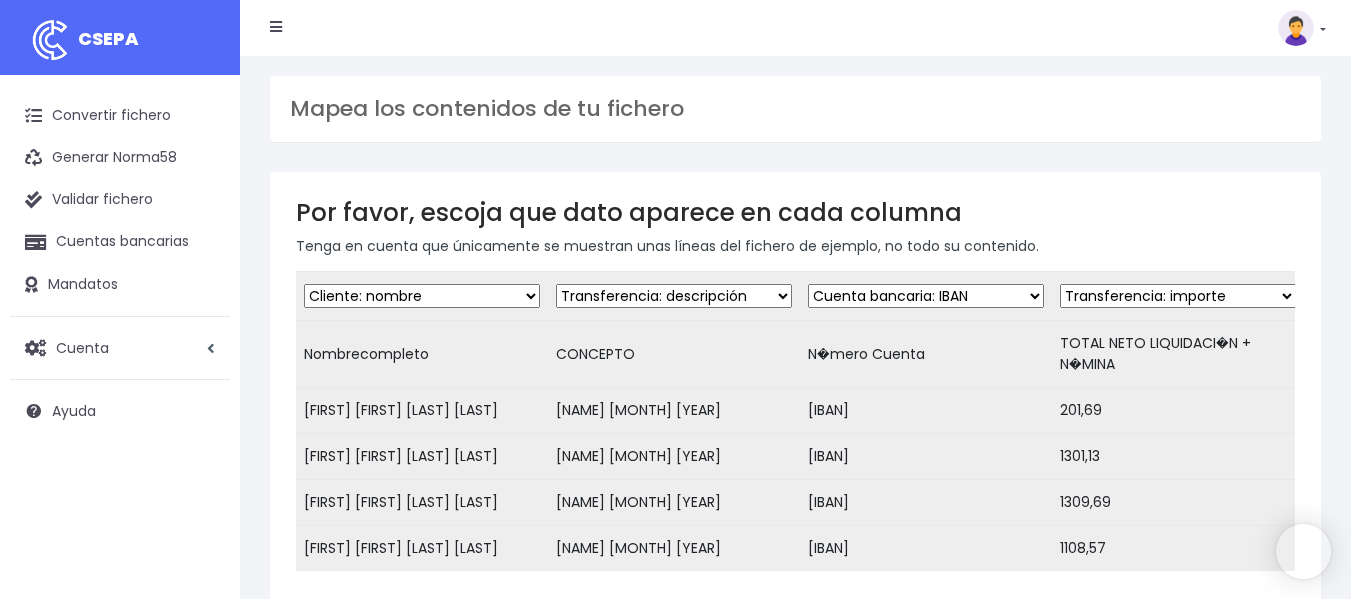 scroll, scrollTop: 0, scrollLeft: 0, axis: both 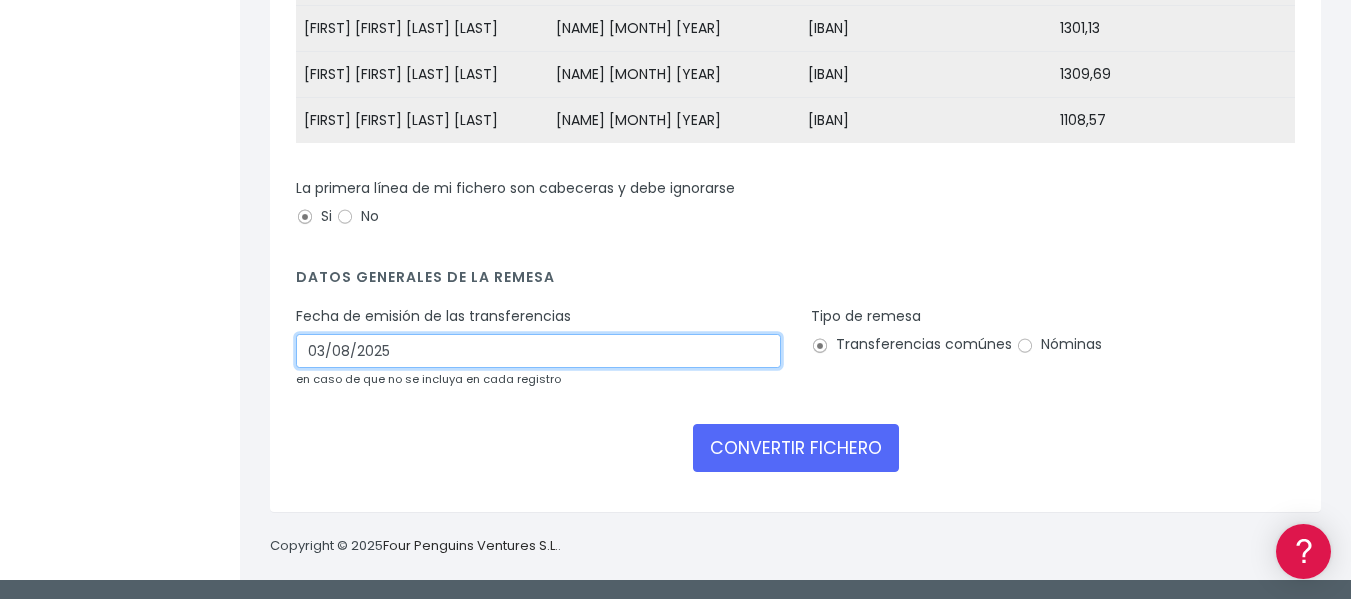 click on "03/08/2025" at bounding box center (538, 351) 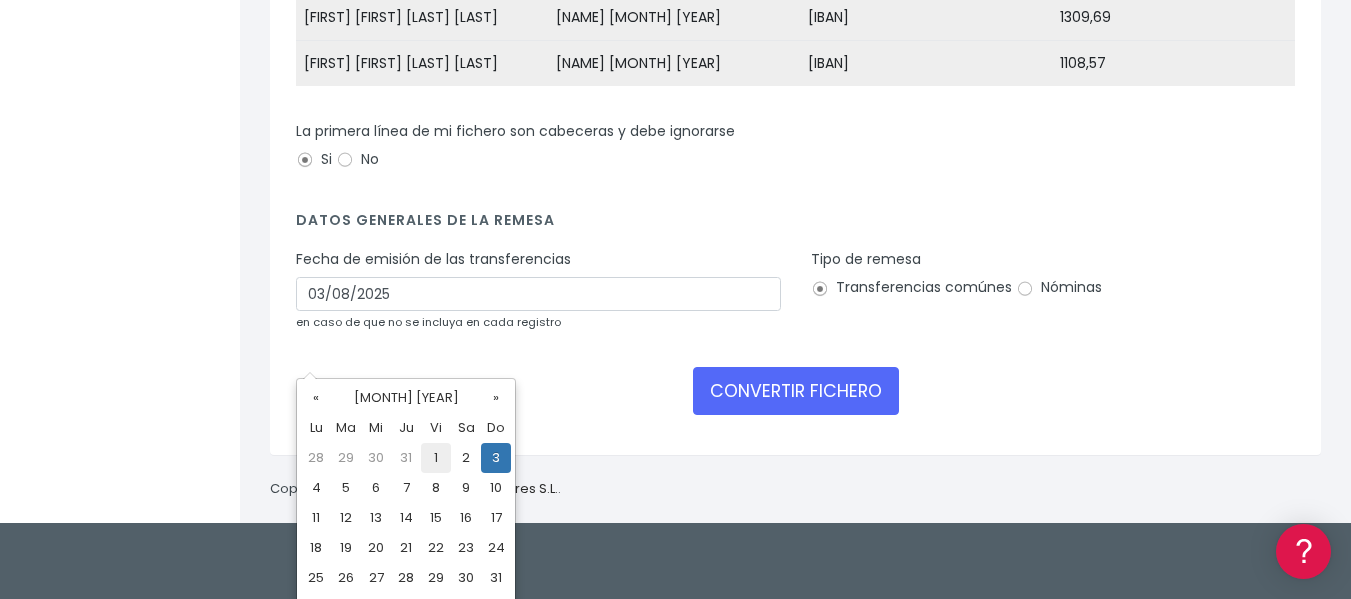 click on "1" at bounding box center [436, 458] 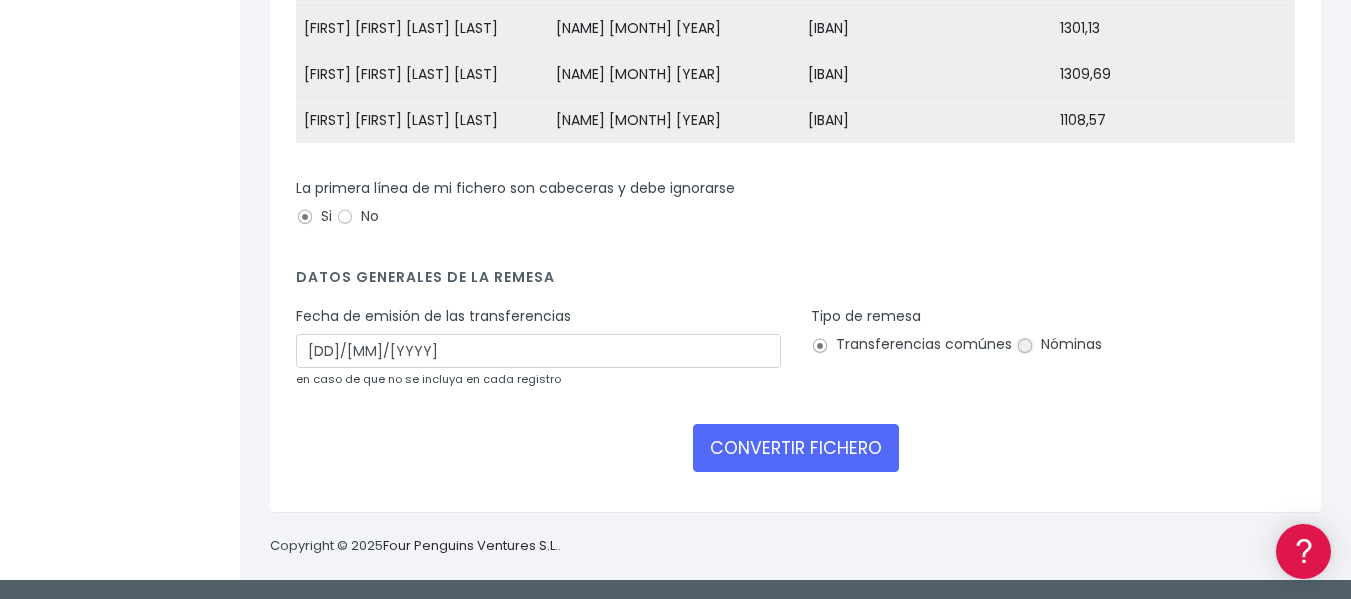 click on "Nóminas" at bounding box center (1025, 346) 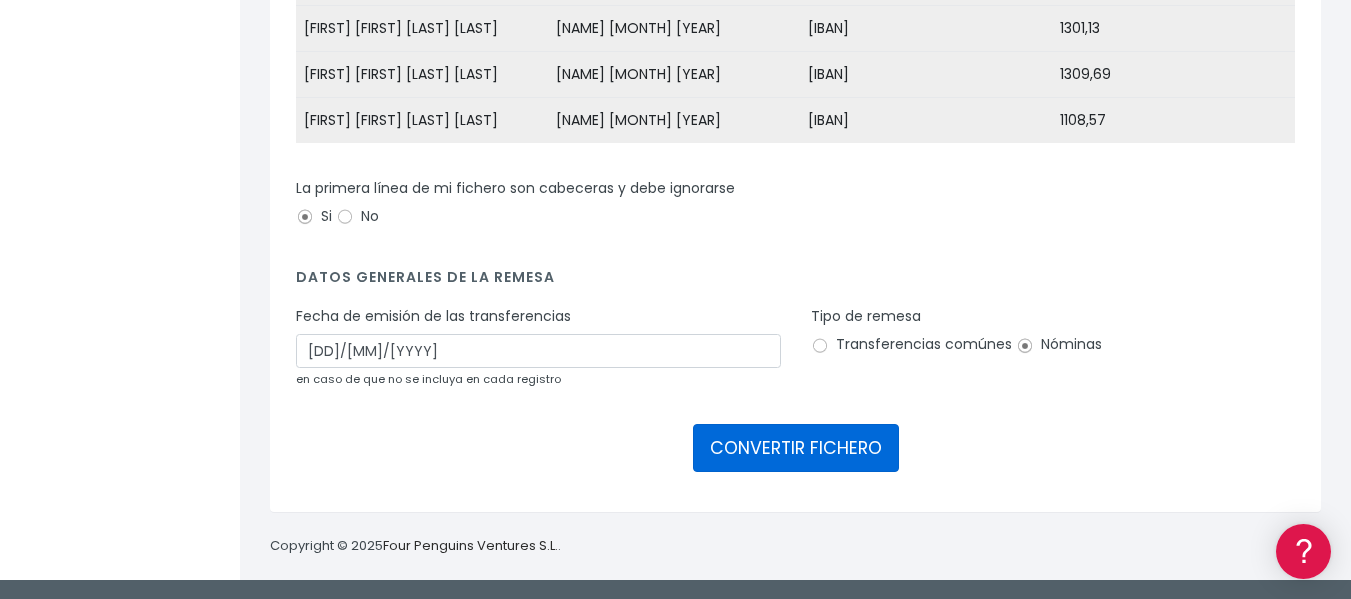 click on "CONVERTIR FICHERO" at bounding box center [796, 448] 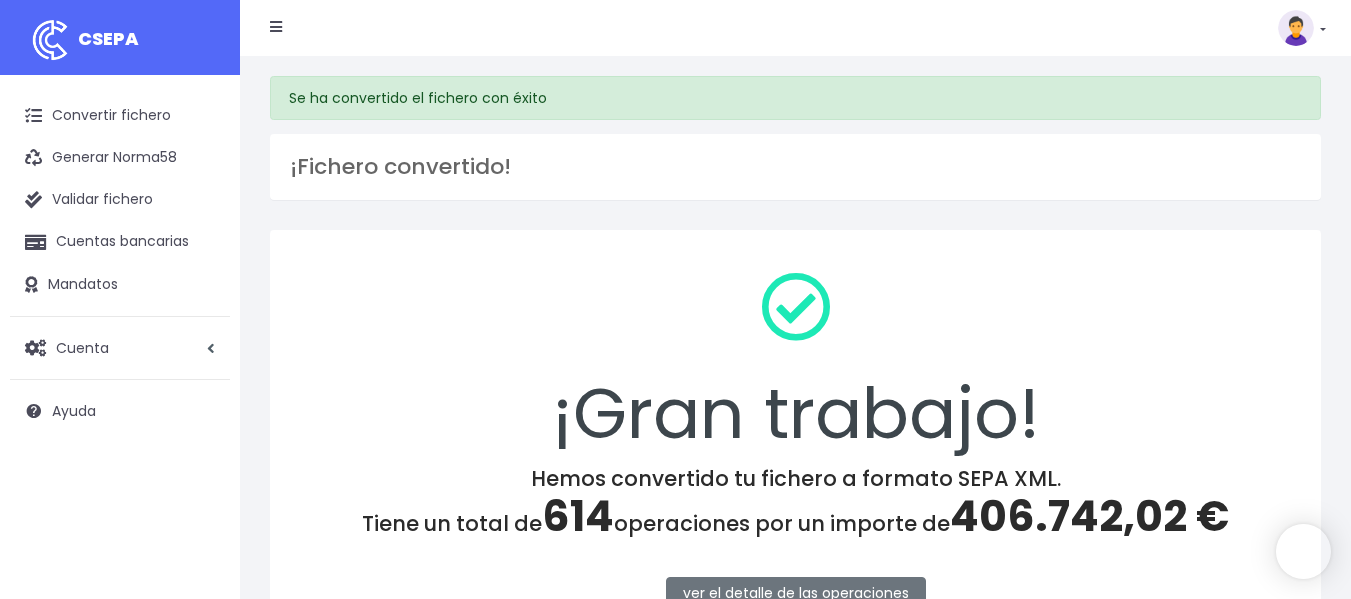 scroll, scrollTop: 0, scrollLeft: 0, axis: both 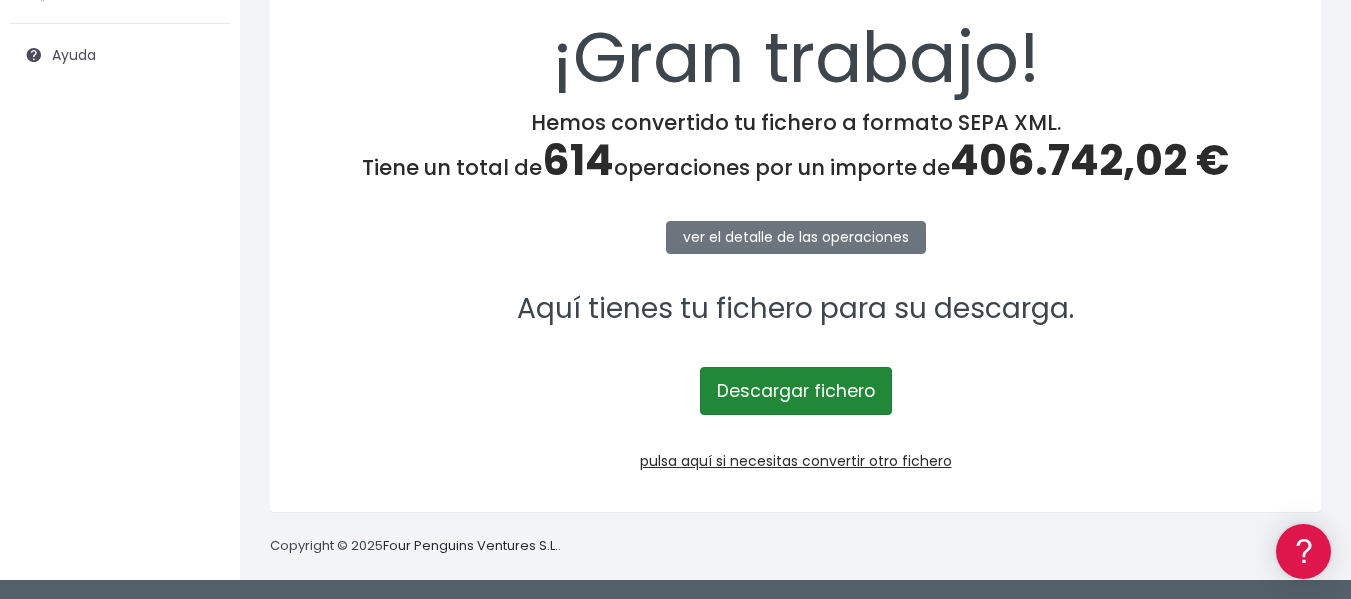 click on "Descargar fichero" at bounding box center [796, 391] 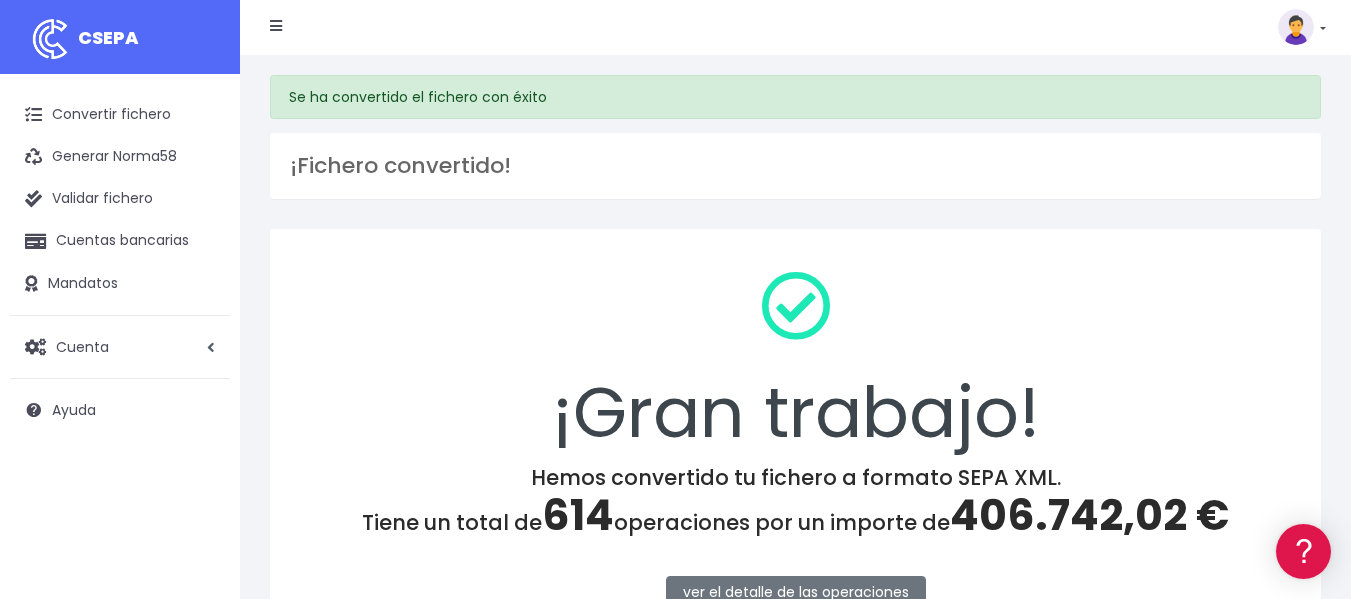 scroll, scrollTop: 0, scrollLeft: 0, axis: both 